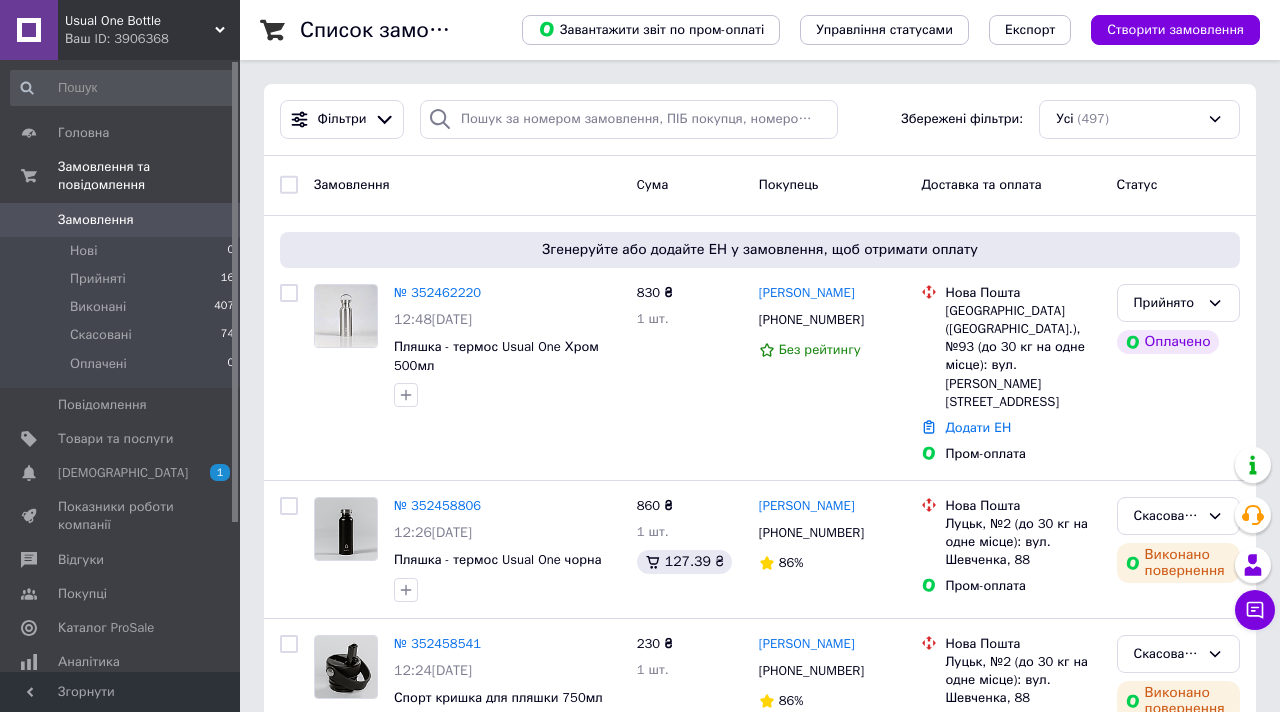 scroll, scrollTop: 0, scrollLeft: 0, axis: both 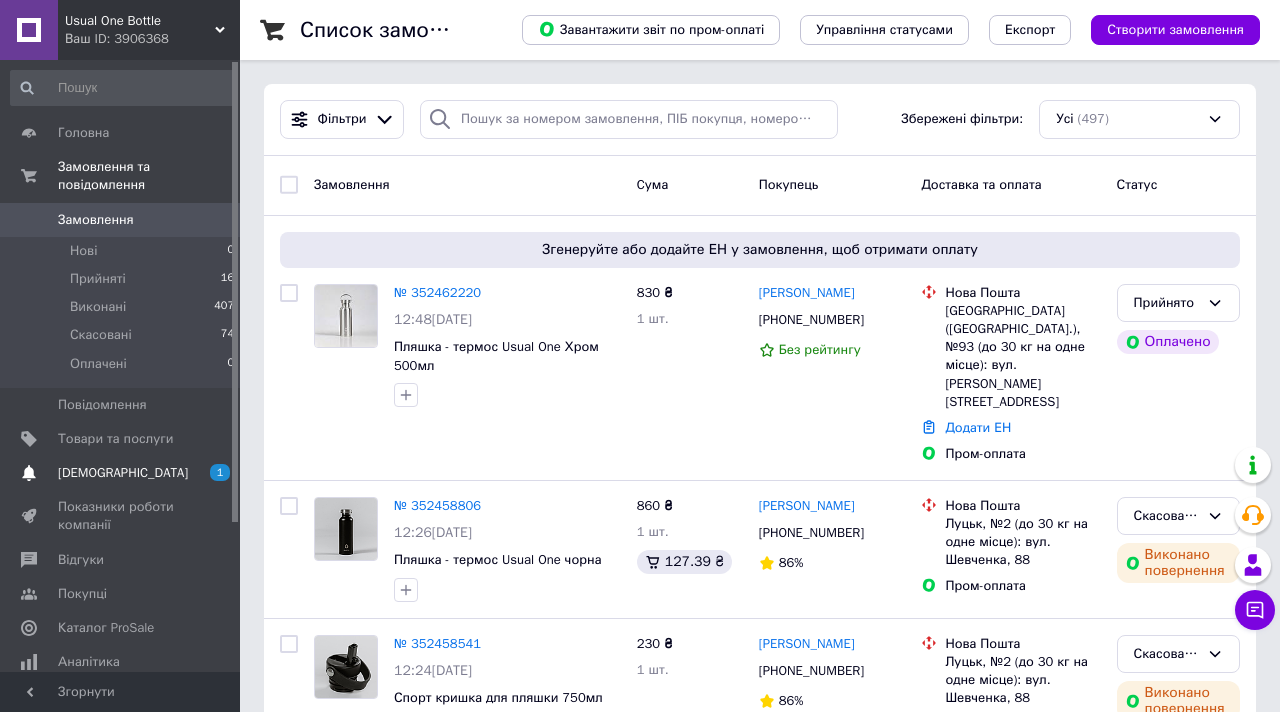 click on "[DEMOGRAPHIC_DATA]" at bounding box center (123, 473) 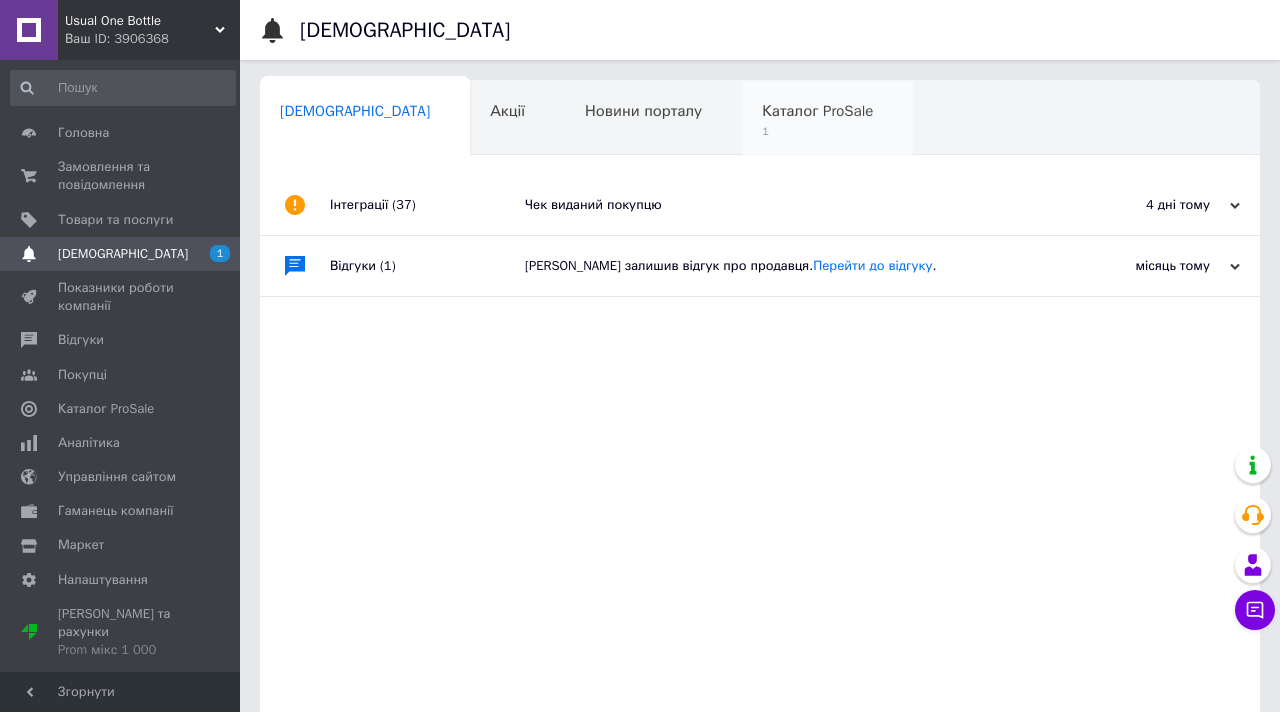 click on "Каталог ProSale 1" at bounding box center [827, 119] 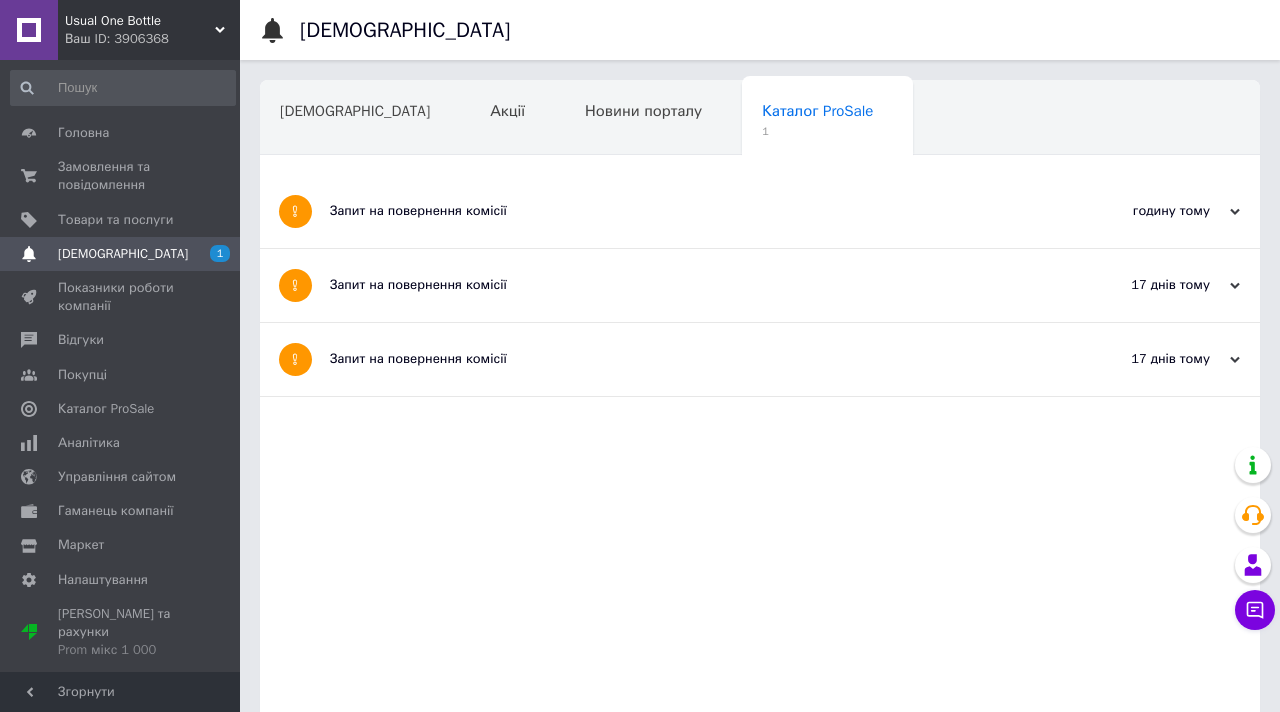 click on "Запит на повернення комісії" at bounding box center (685, 211) 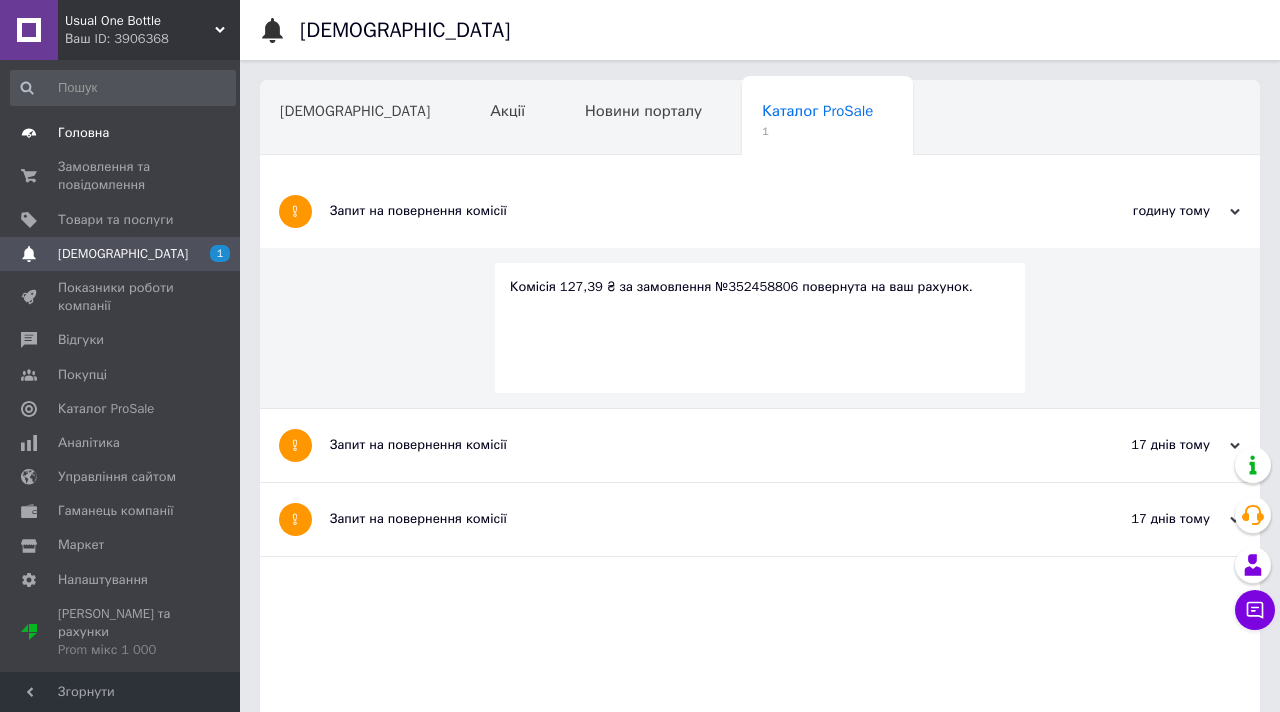 click on "Головна" at bounding box center [121, 133] 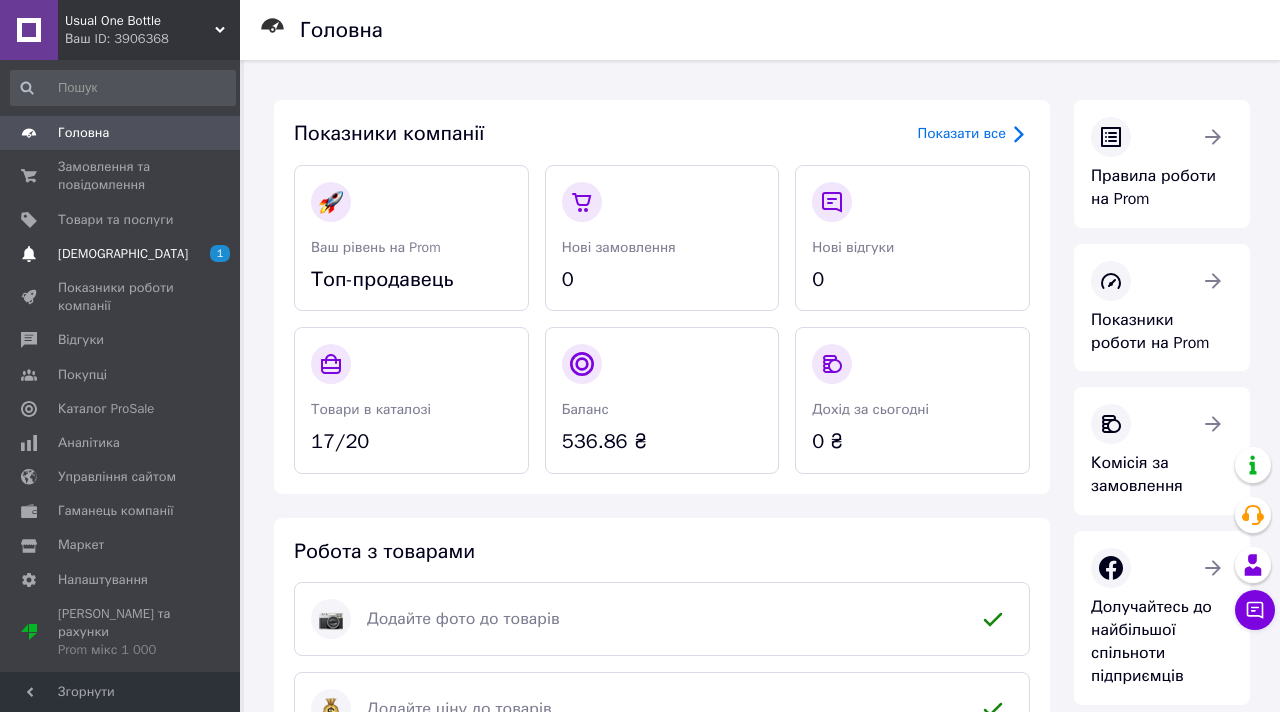 click on "[DEMOGRAPHIC_DATA] 1" at bounding box center [123, 254] 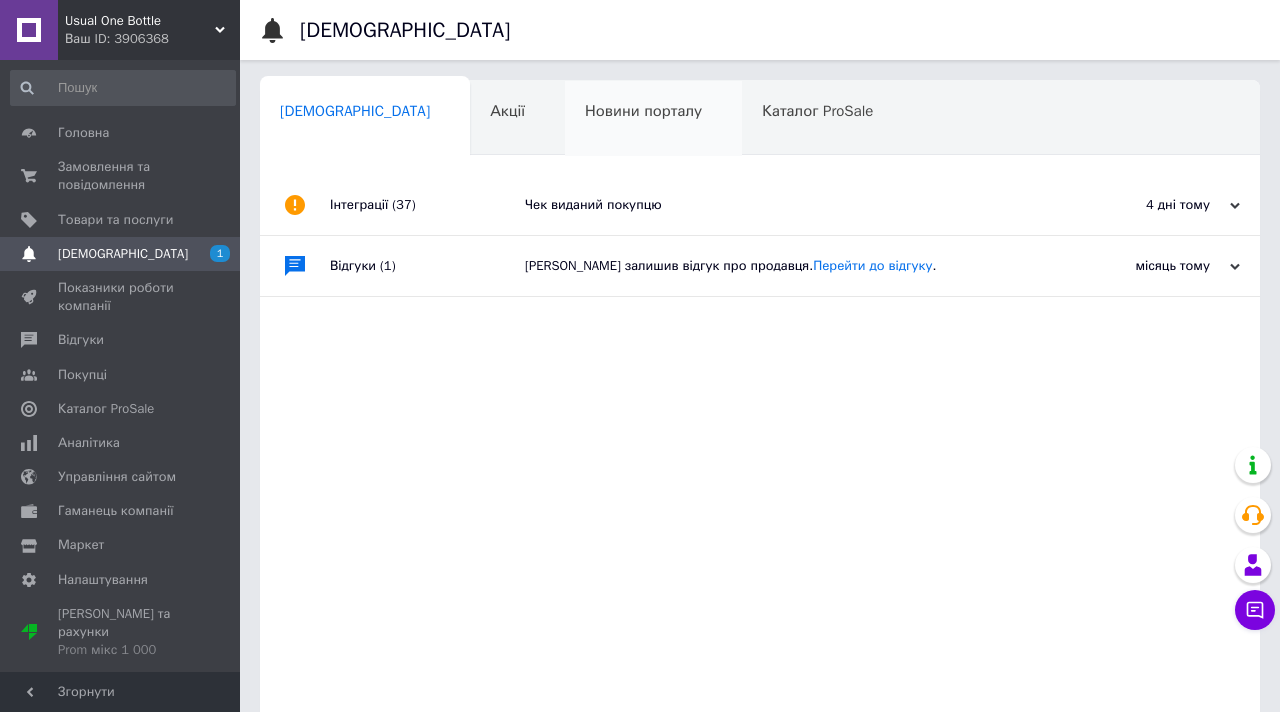 click on "Новини порталу" at bounding box center (643, 111) 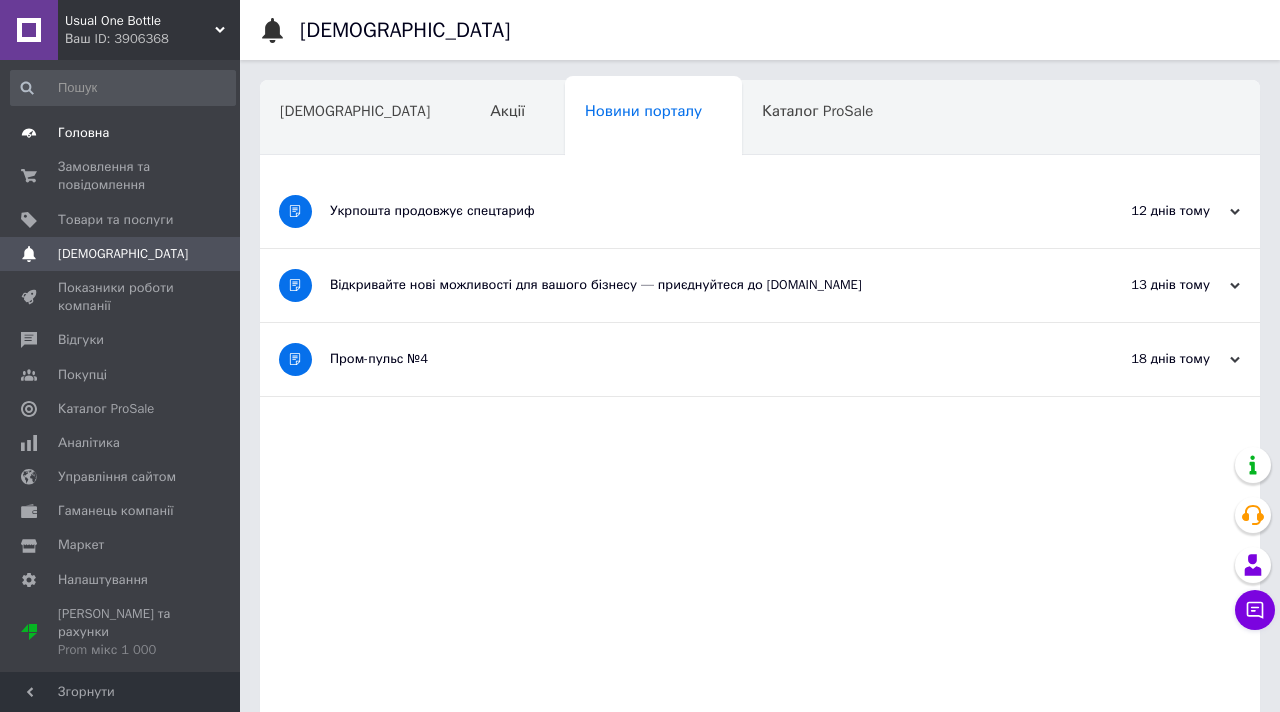 click on "Головна" at bounding box center (83, 133) 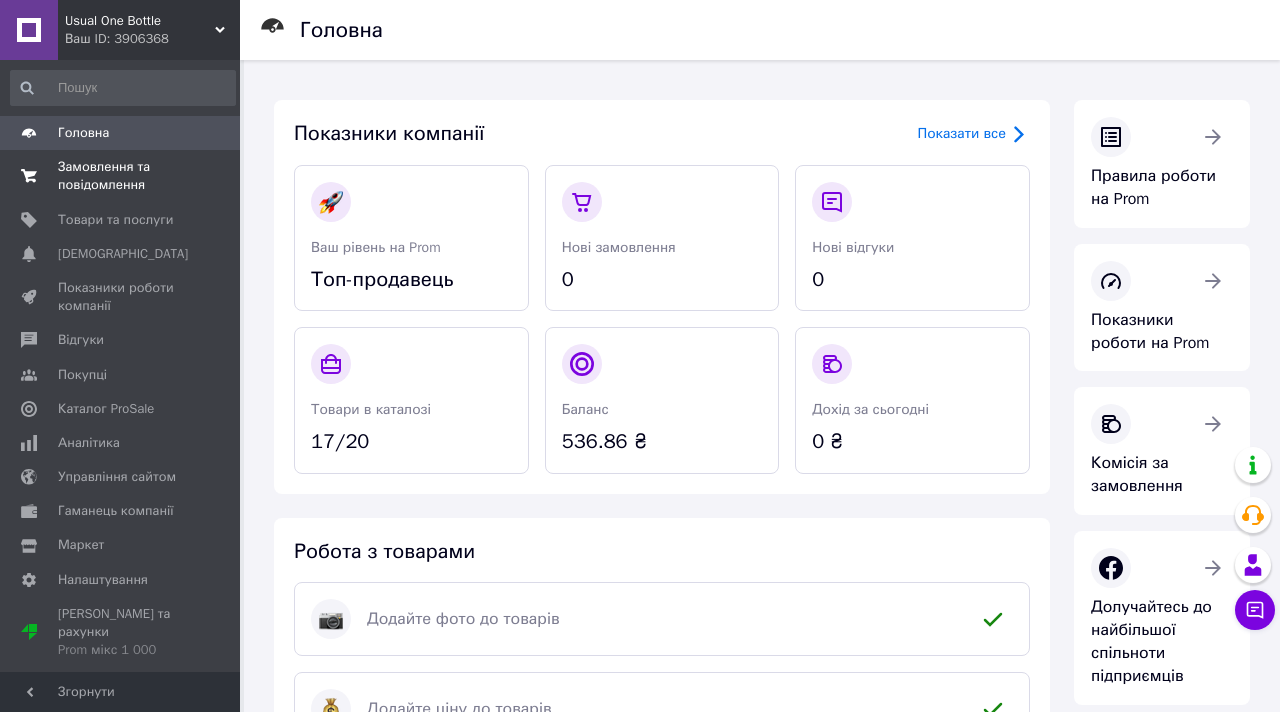 click on "Замовлення та повідомлення" at bounding box center (121, 176) 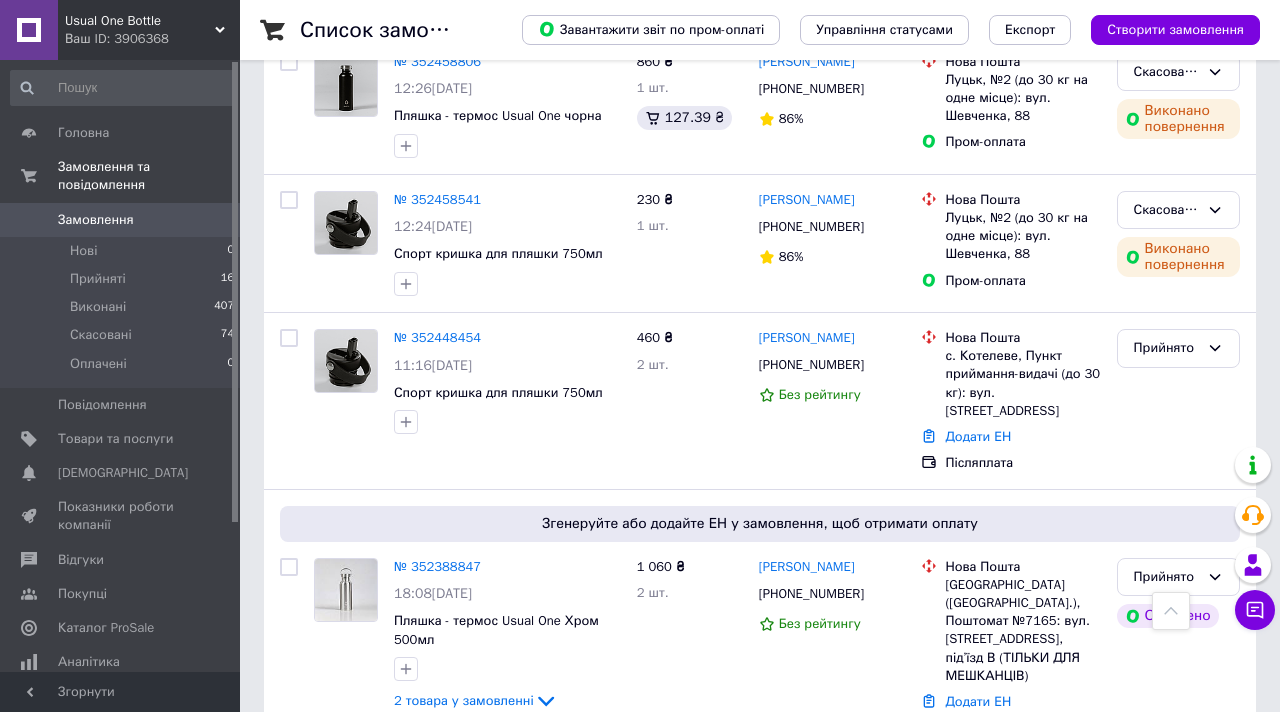 scroll, scrollTop: 449, scrollLeft: 0, axis: vertical 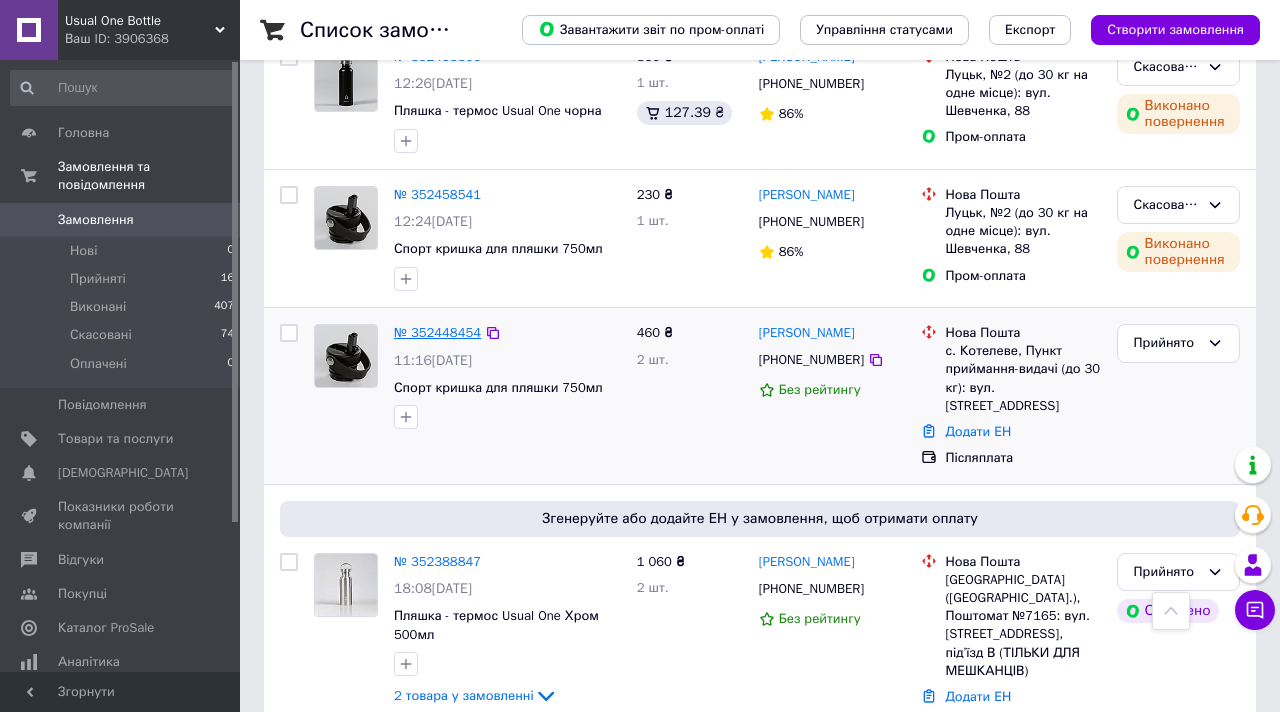 click on "№ 352448454" at bounding box center (437, 332) 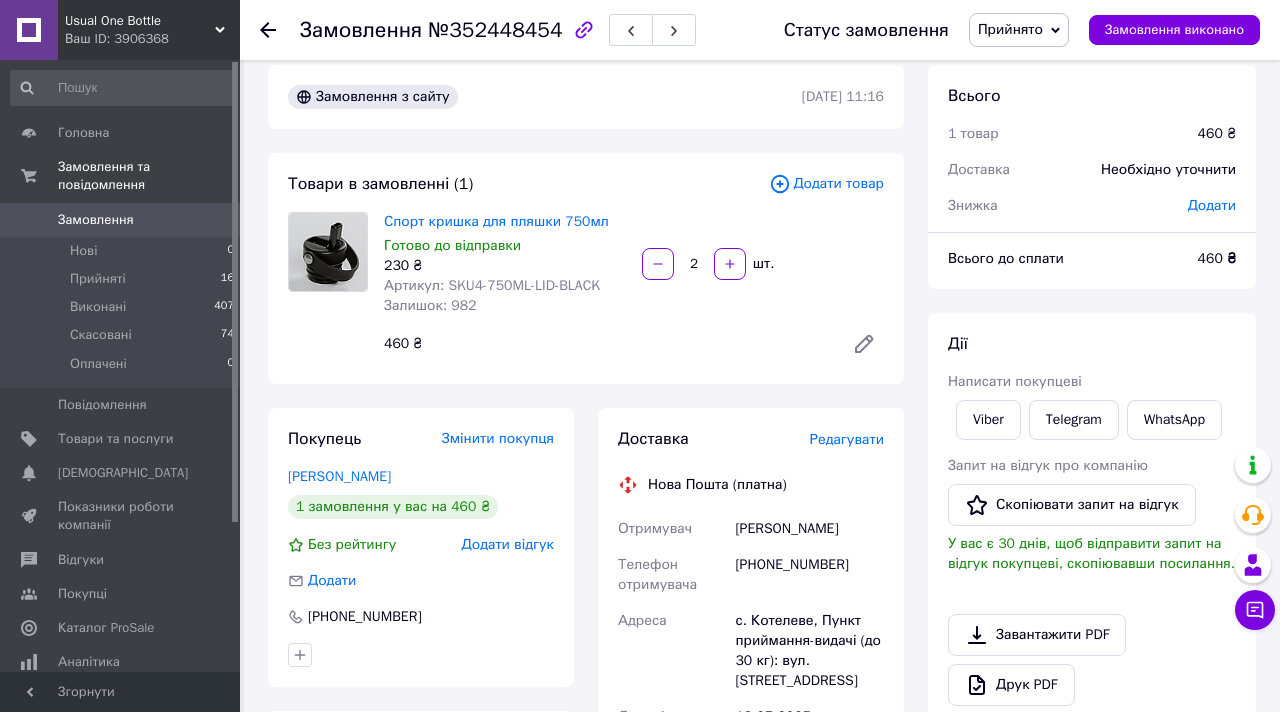 scroll, scrollTop: 16, scrollLeft: 0, axis: vertical 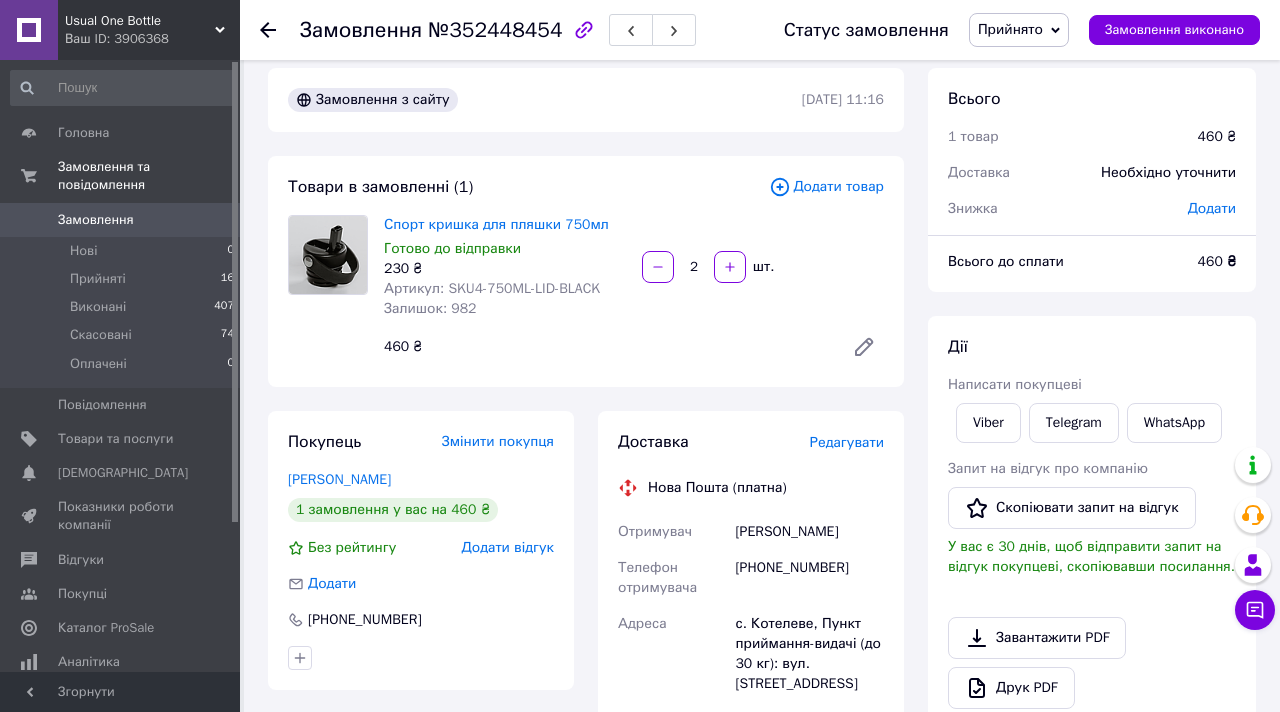 click on "Замовлення" at bounding box center [121, 220] 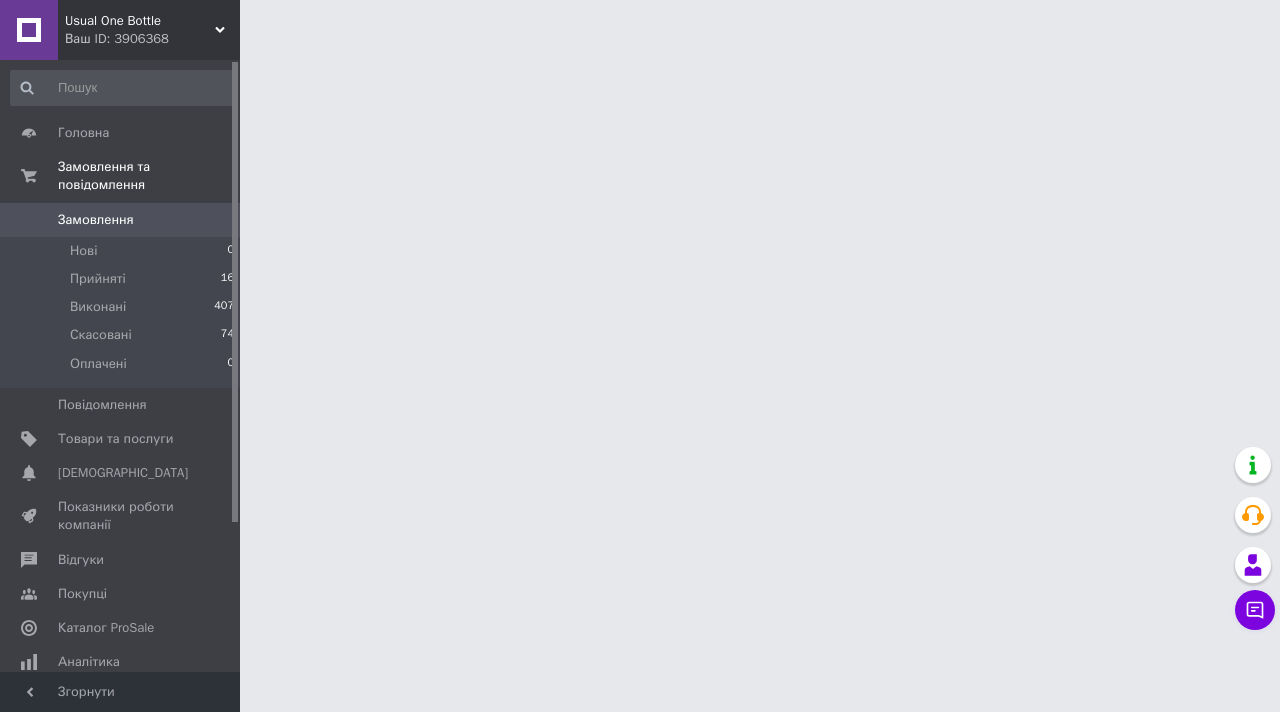 scroll, scrollTop: 0, scrollLeft: 0, axis: both 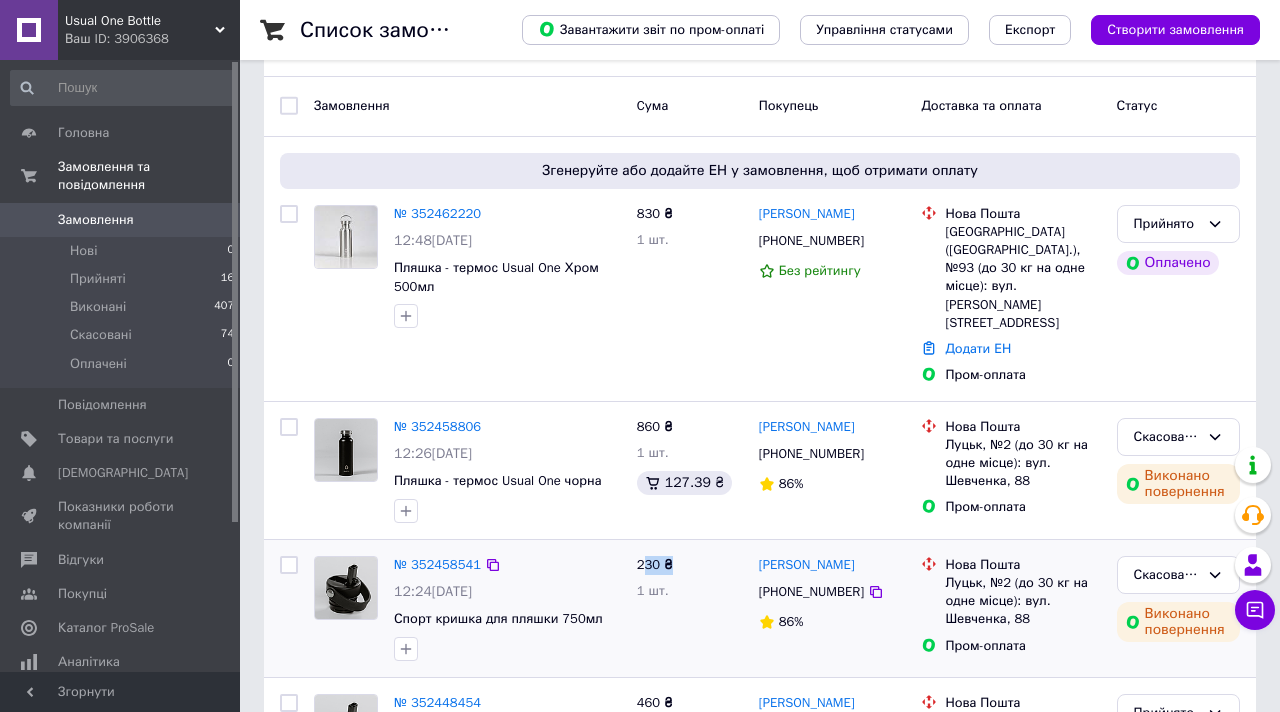 drag, startPoint x: 692, startPoint y: 525, endPoint x: 646, endPoint y: 524, distance: 46.010868 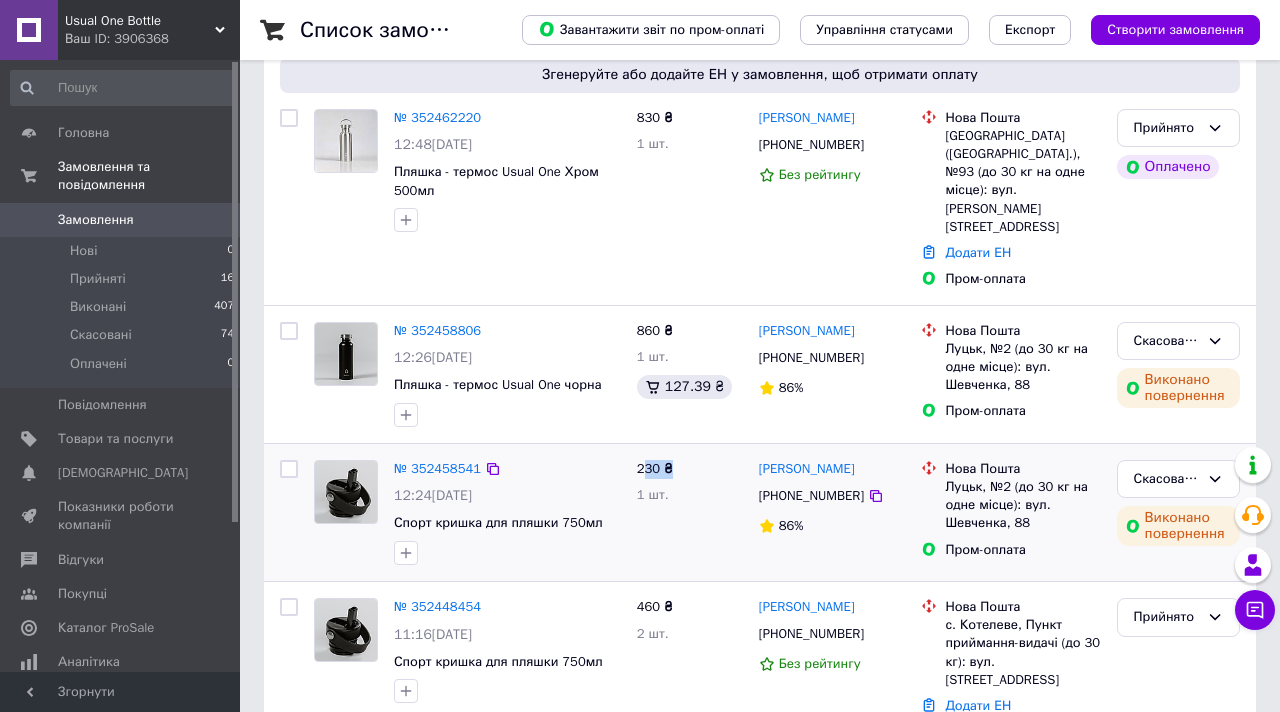 scroll, scrollTop: 176, scrollLeft: 0, axis: vertical 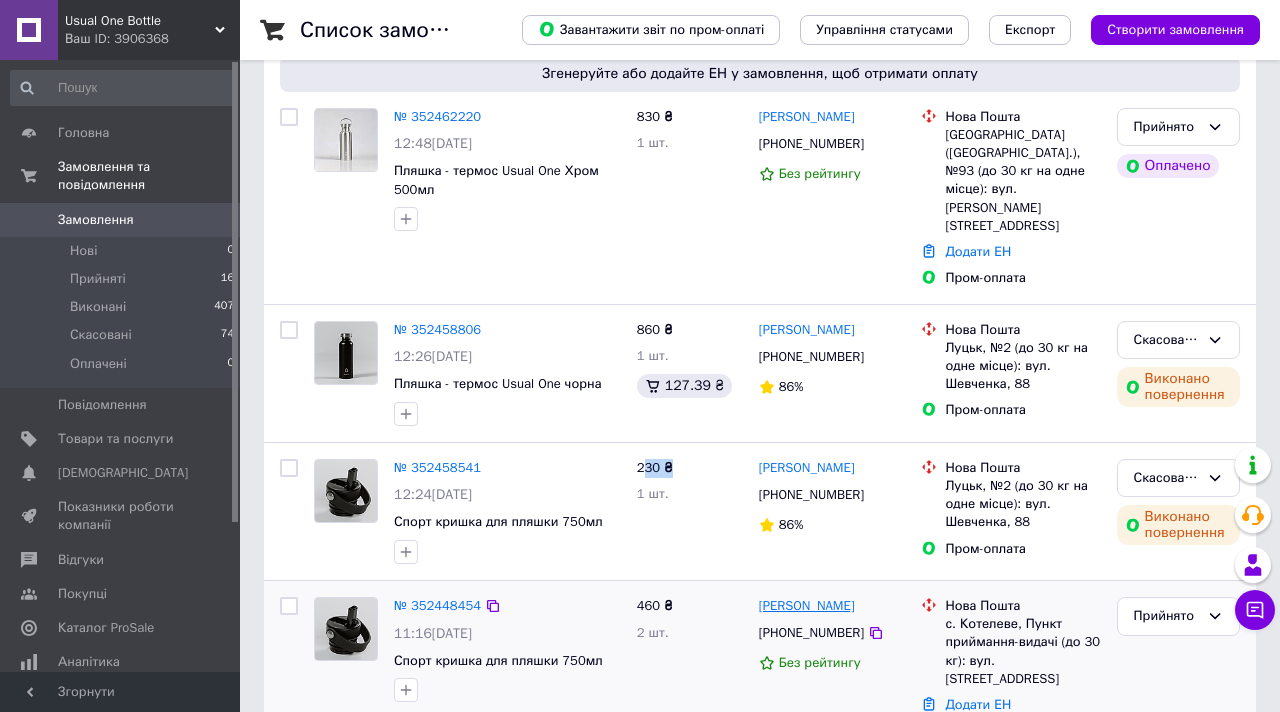 drag, startPoint x: 873, startPoint y: 573, endPoint x: 759, endPoint y: 580, distance: 114.21471 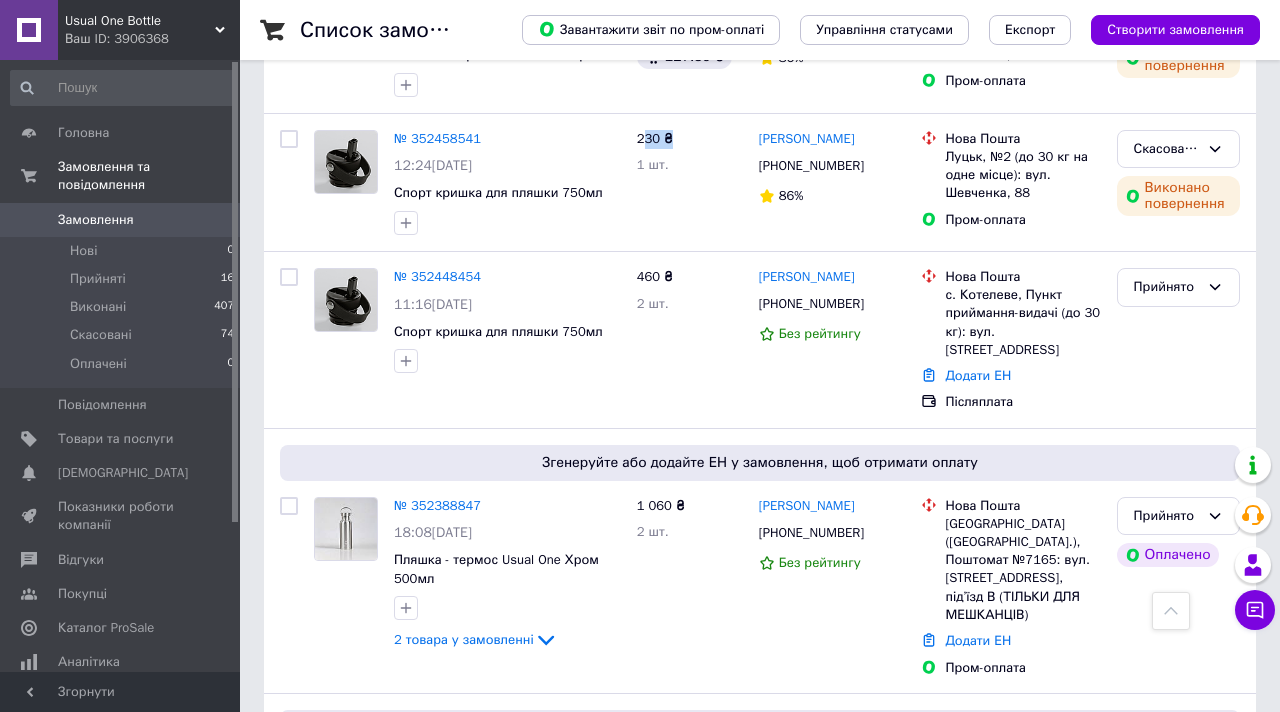 scroll, scrollTop: 512, scrollLeft: 0, axis: vertical 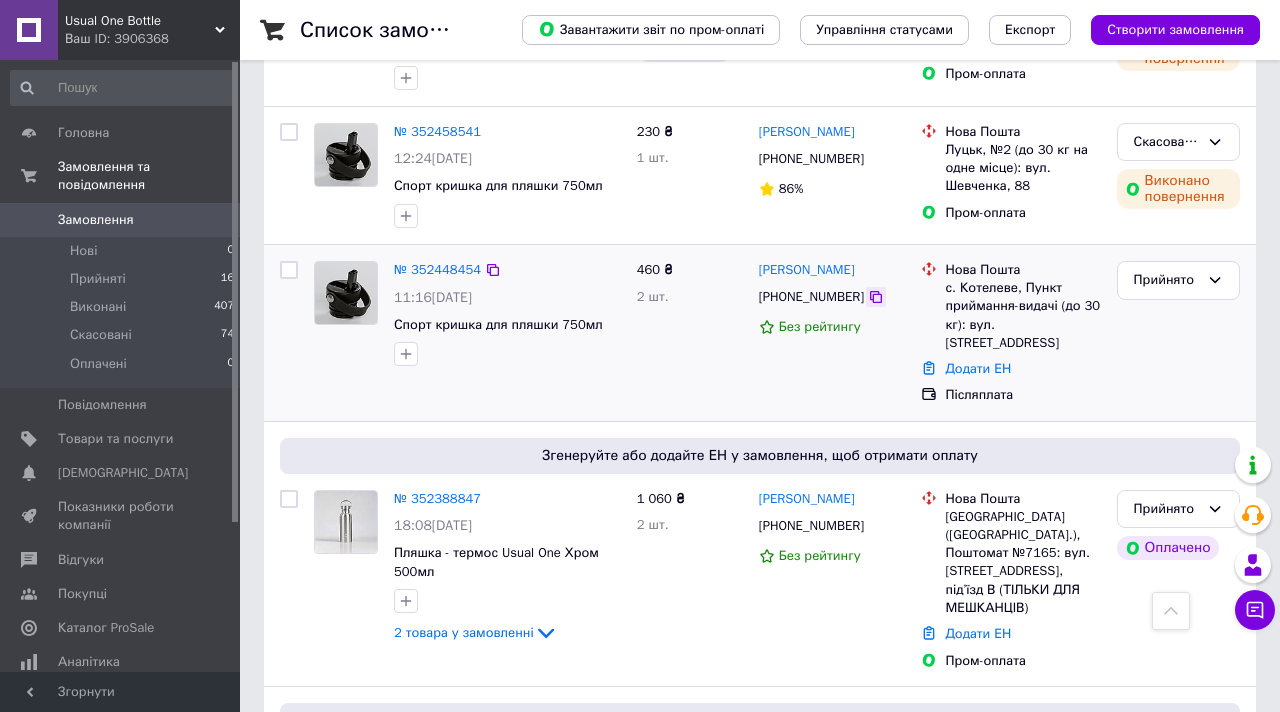 click 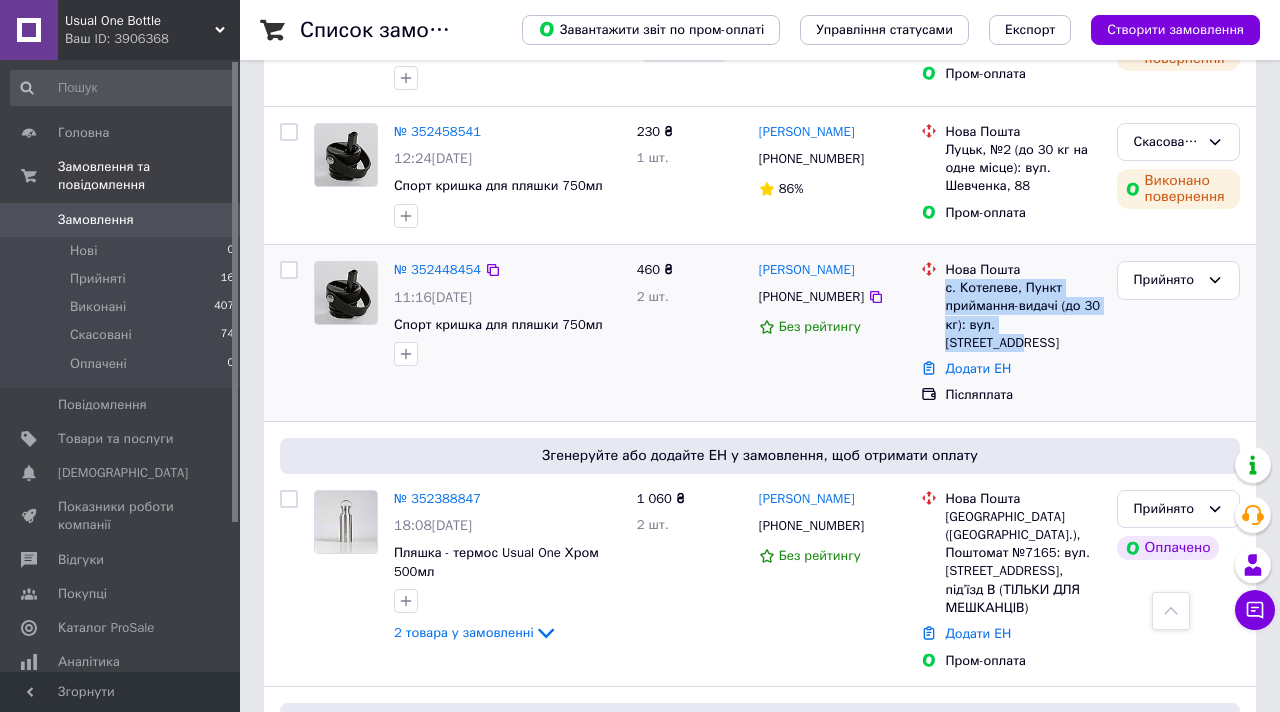 drag, startPoint x: 944, startPoint y: 250, endPoint x: 1096, endPoint y: 285, distance: 155.97757 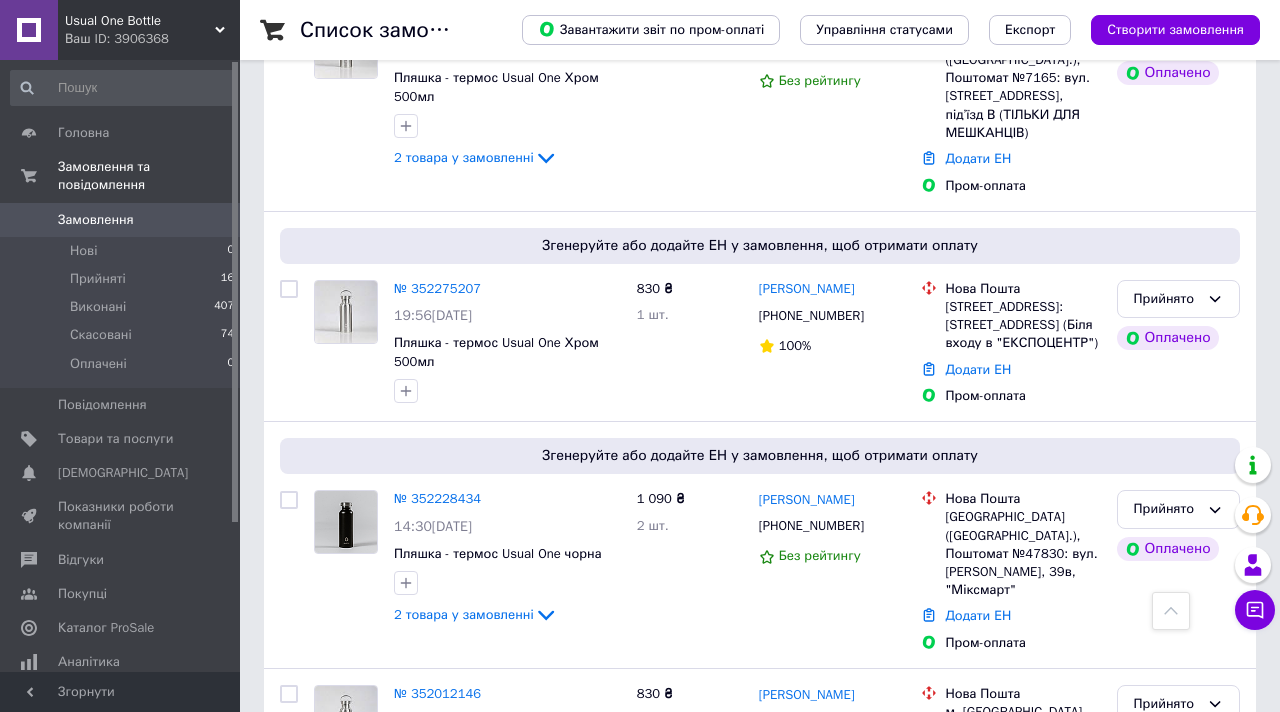 scroll, scrollTop: 990, scrollLeft: 0, axis: vertical 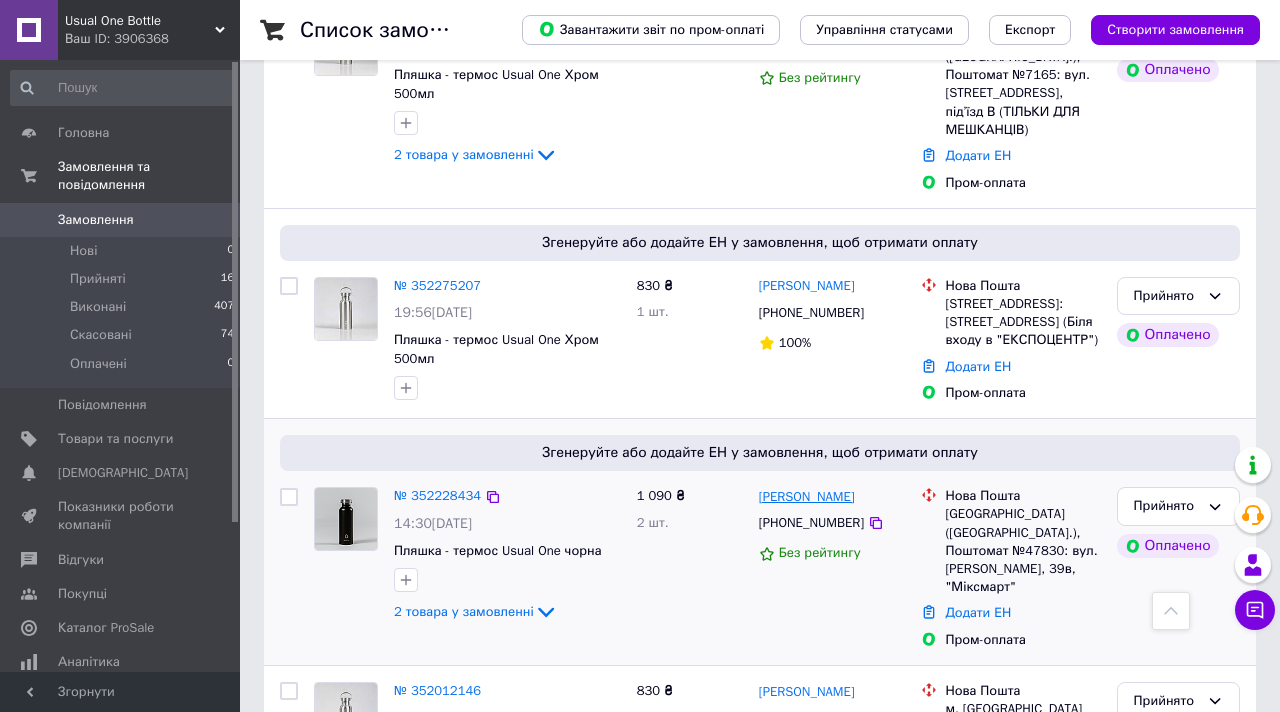 drag, startPoint x: 858, startPoint y: 458, endPoint x: 810, endPoint y: 460, distance: 48.04165 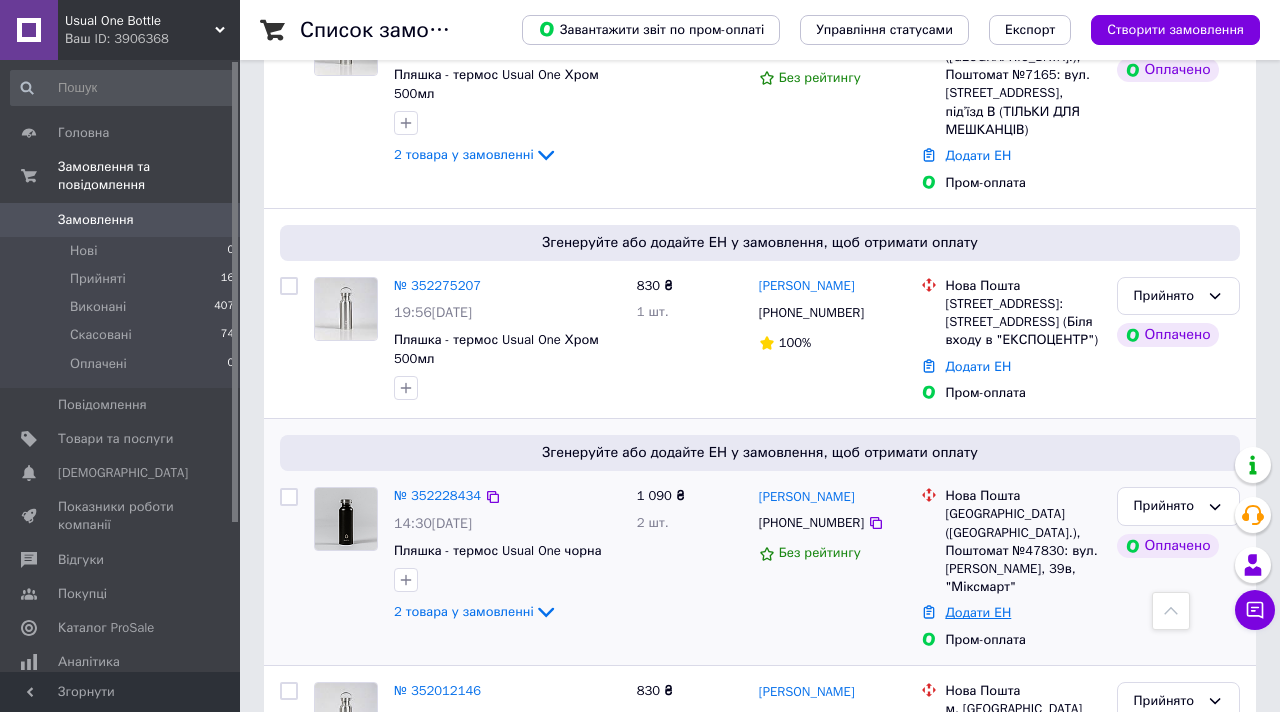 click on "Додати ЕН" at bounding box center [978, 612] 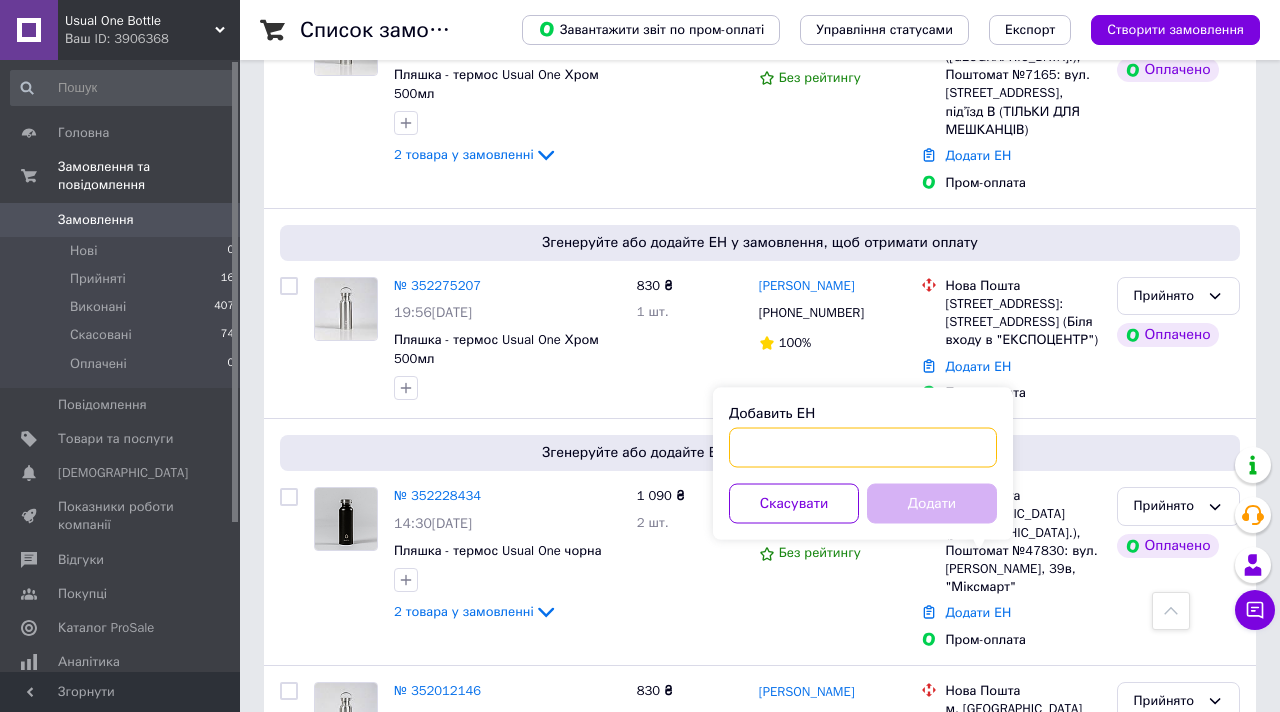 click on "Добавить ЕН" at bounding box center (863, 448) 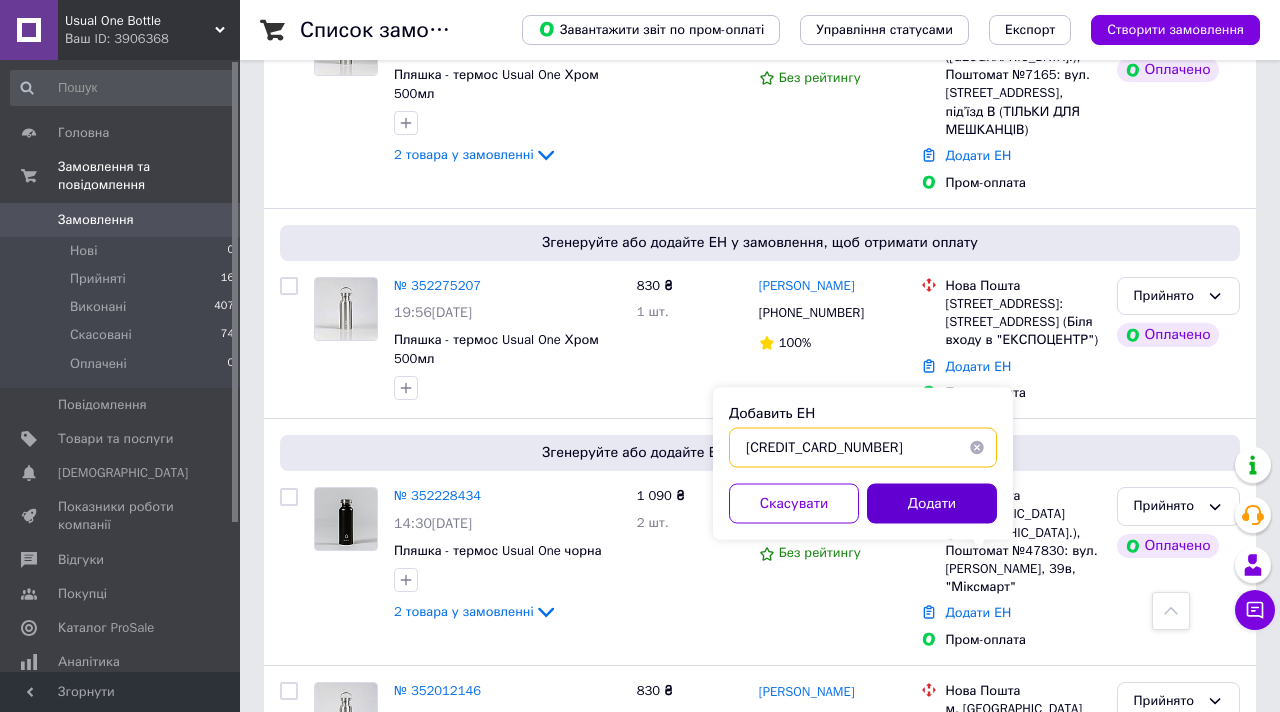 type on "[CREDIT_CARD_NUMBER]" 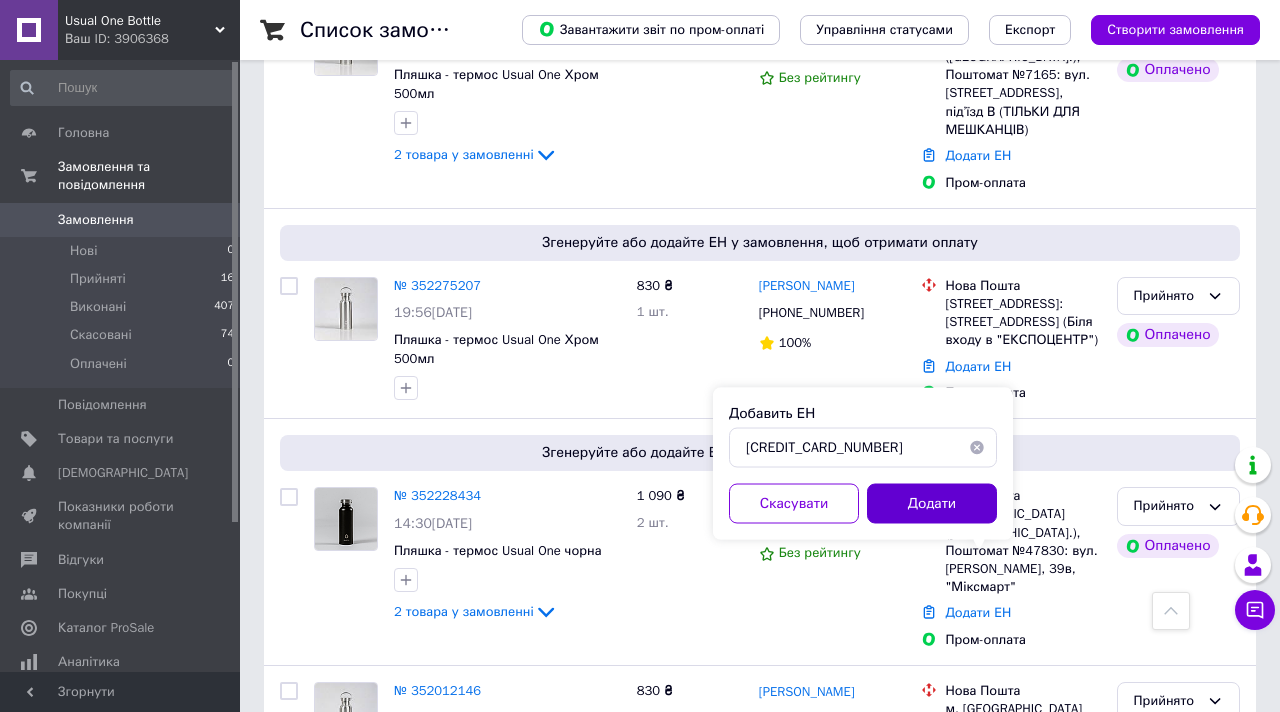 click on "Додати" at bounding box center (932, 504) 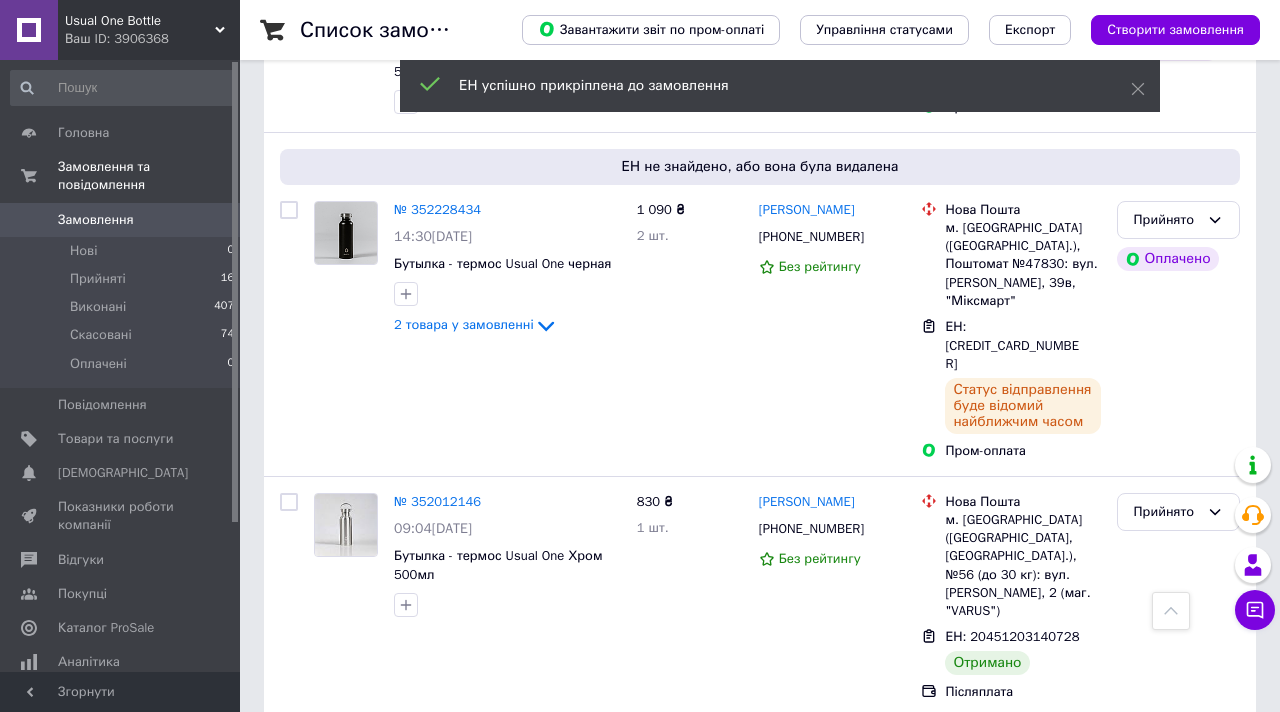 scroll, scrollTop: 1301, scrollLeft: 0, axis: vertical 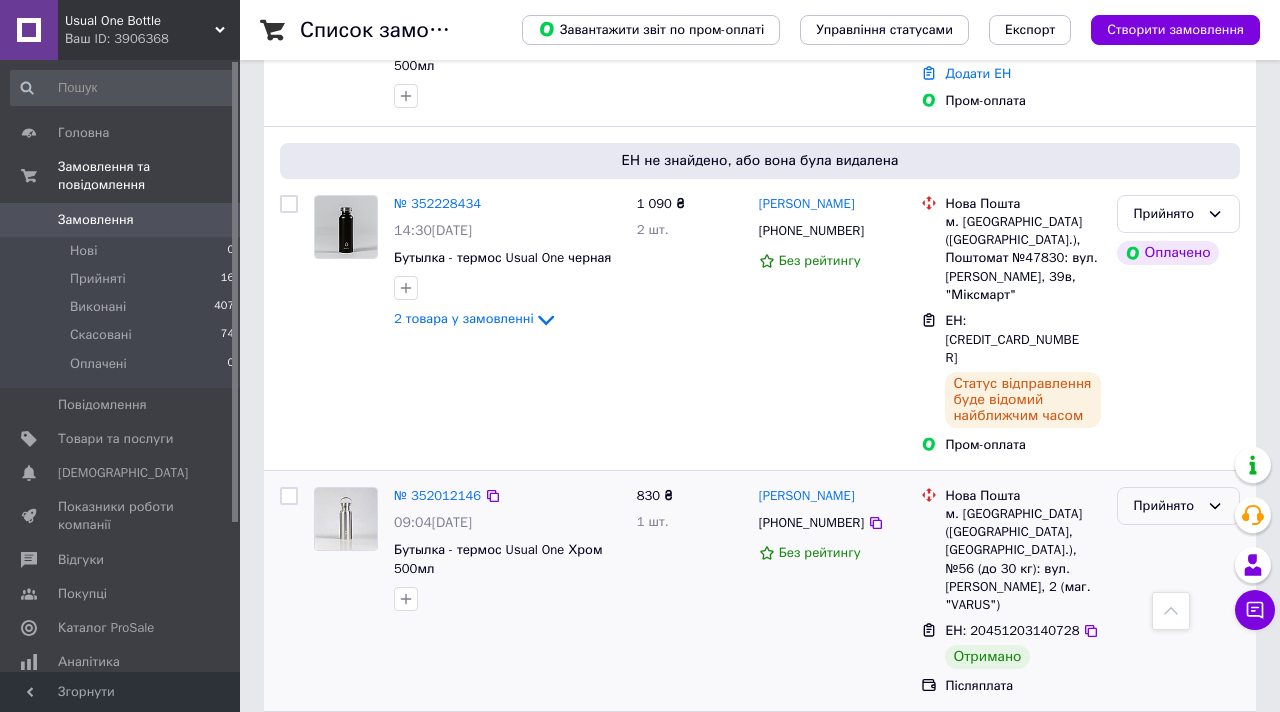 click on "Прийнято" at bounding box center [1166, 506] 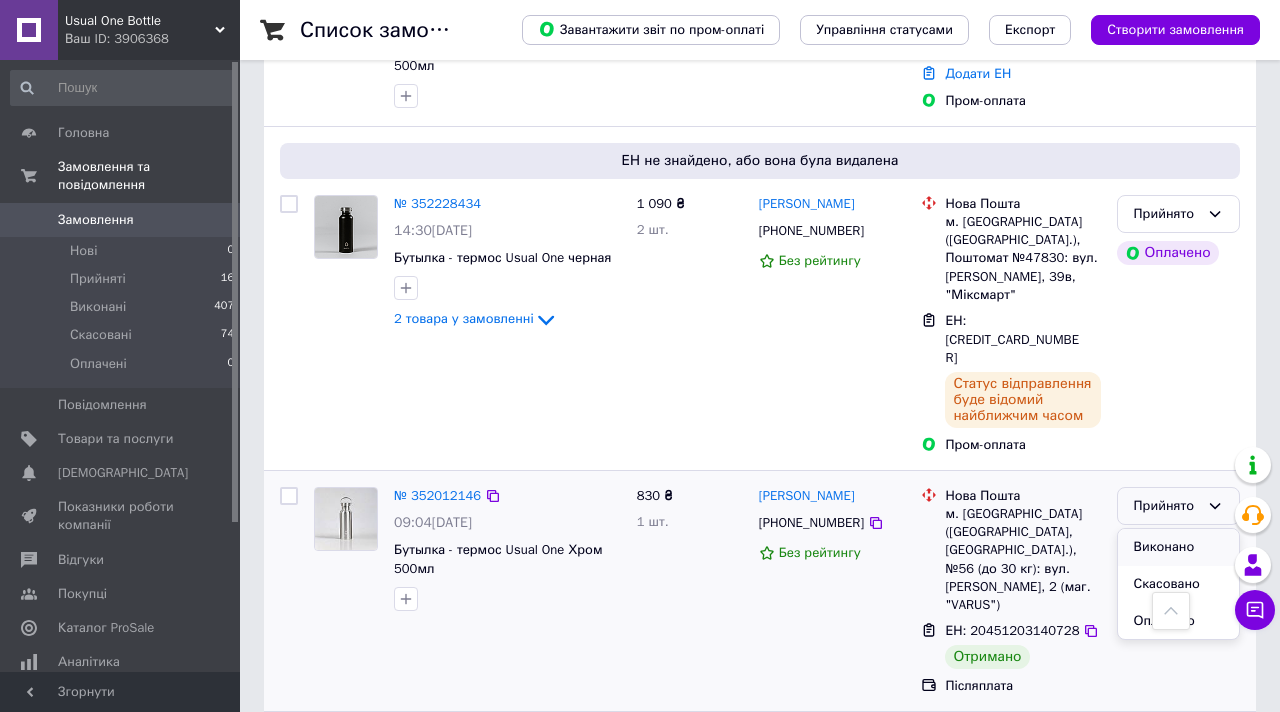 click on "Виконано" at bounding box center [1178, 547] 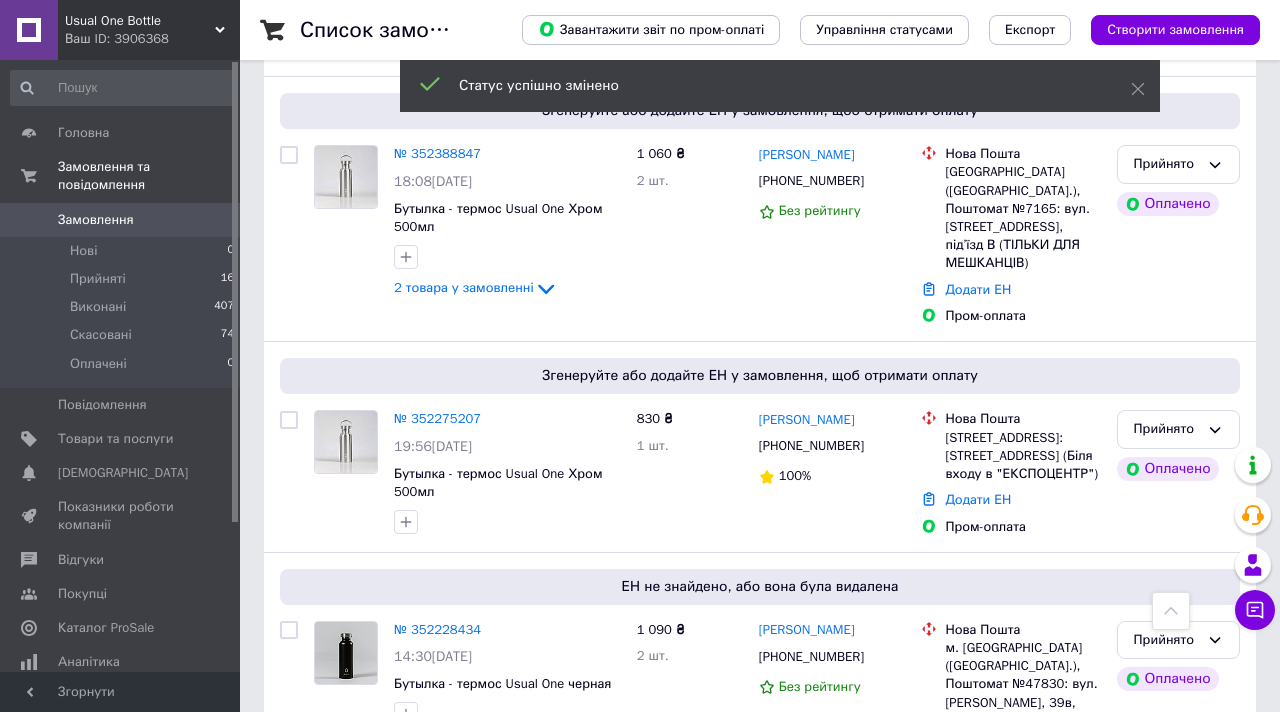 scroll, scrollTop: 866, scrollLeft: 0, axis: vertical 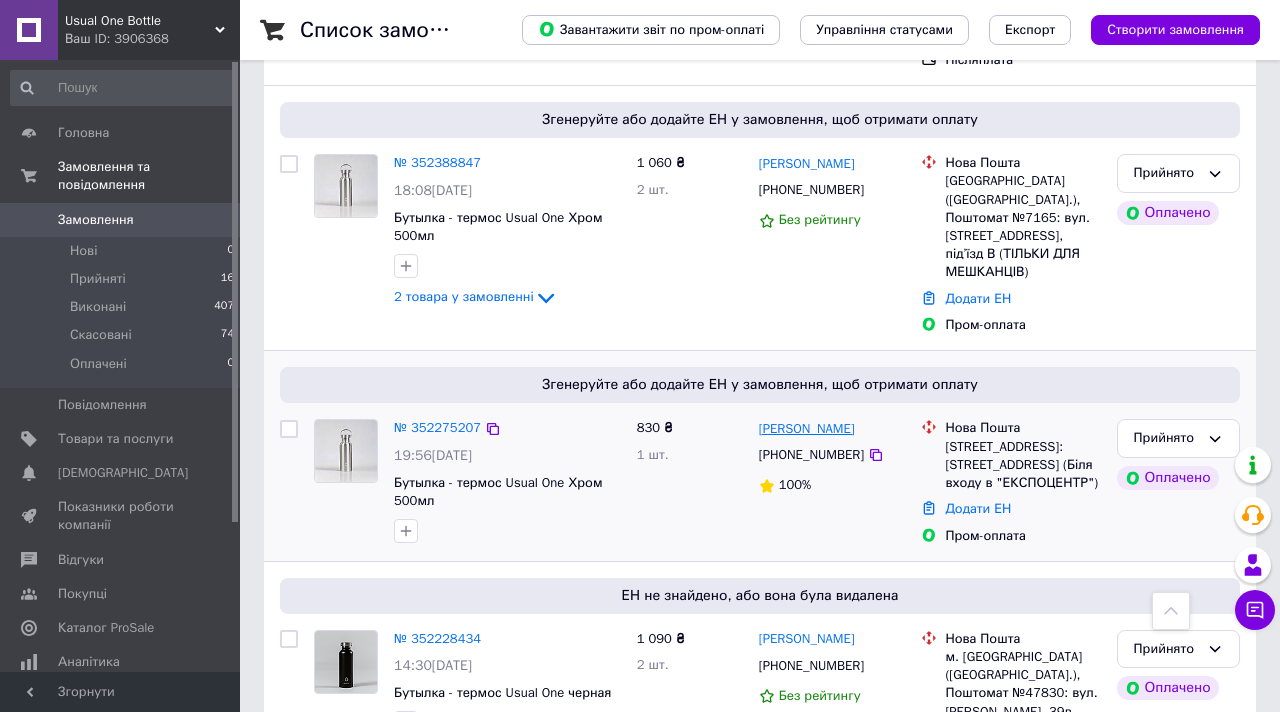 drag, startPoint x: 890, startPoint y: 356, endPoint x: 760, endPoint y: 354, distance: 130.01538 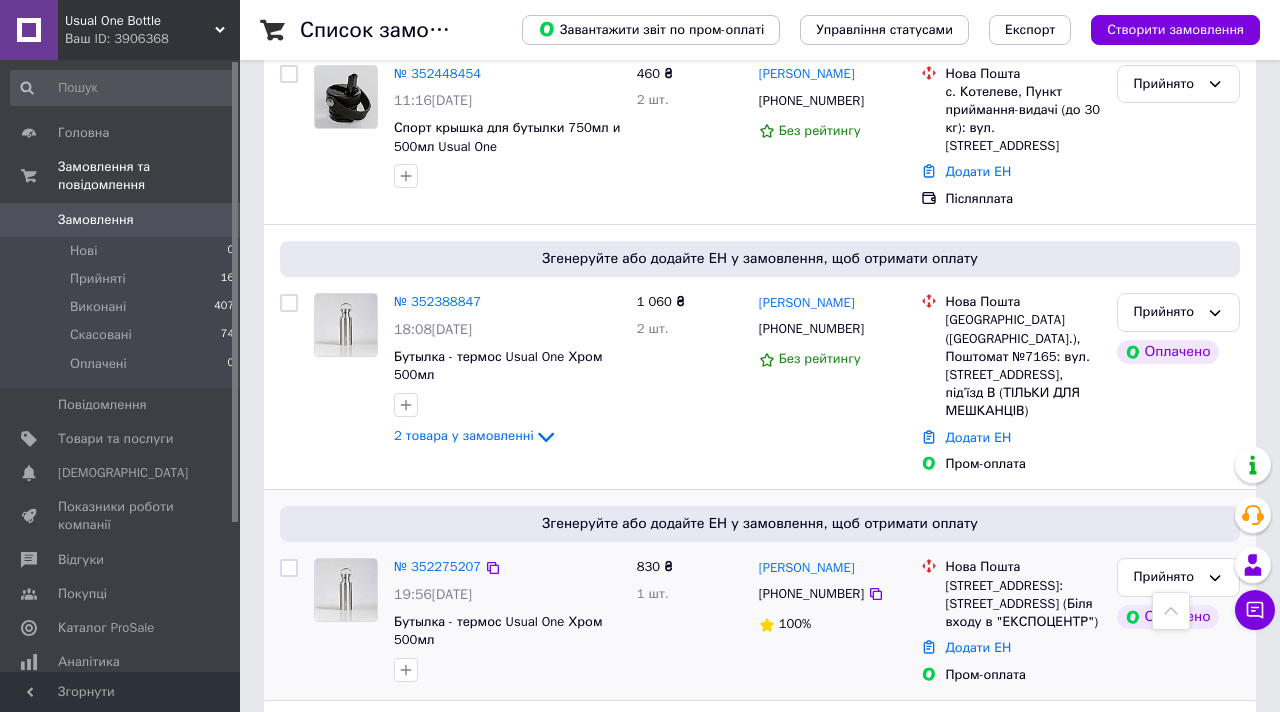 scroll, scrollTop: 736, scrollLeft: 0, axis: vertical 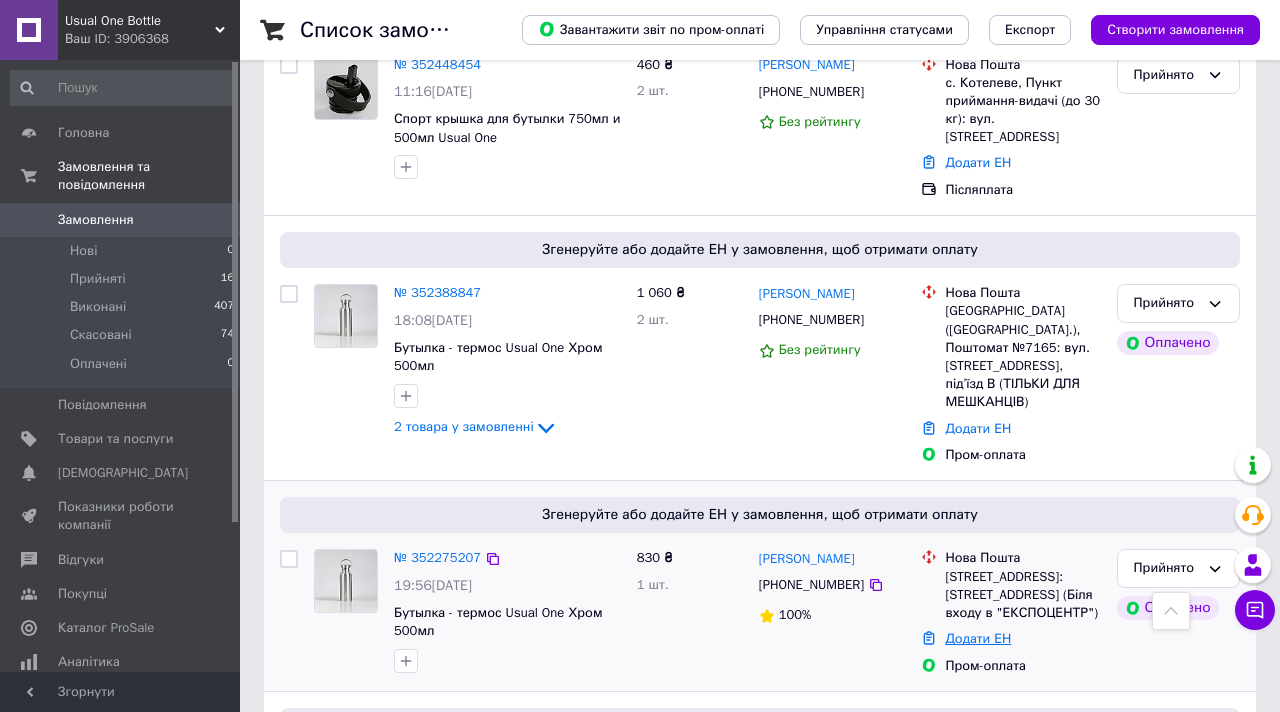 click on "Додати ЕН" at bounding box center (978, 638) 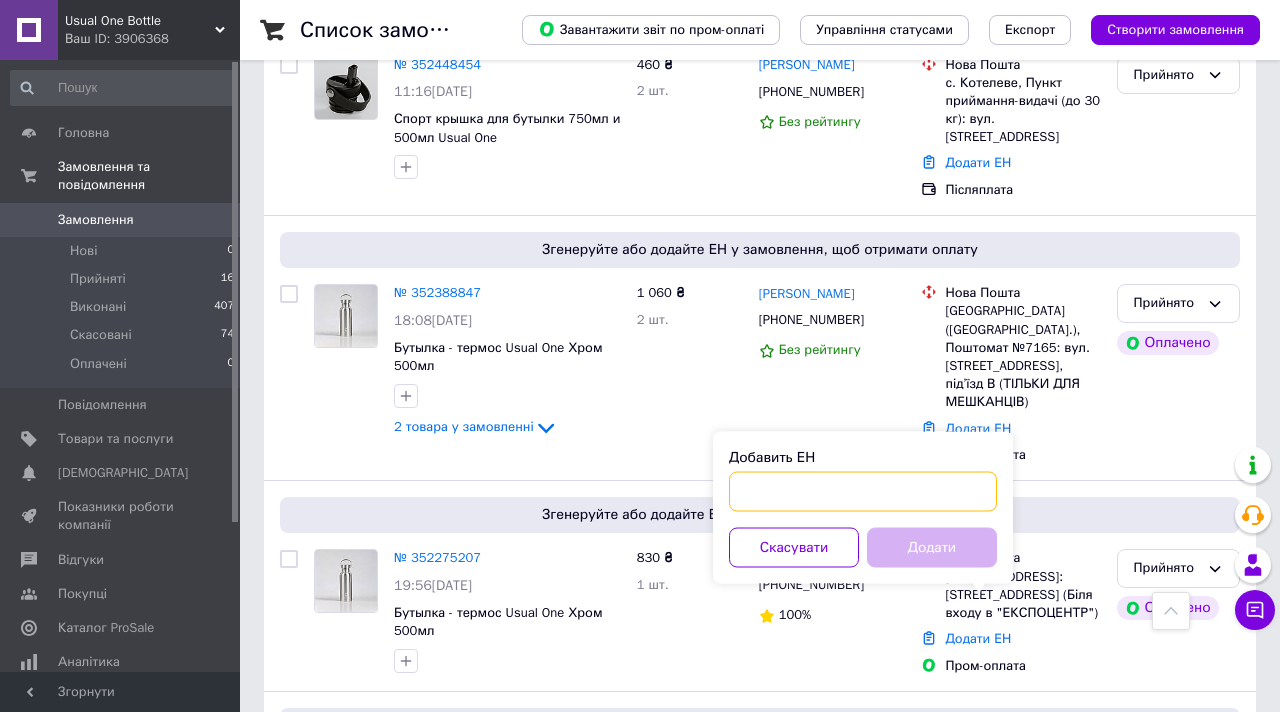 click on "Добавить ЕН" at bounding box center [863, 492] 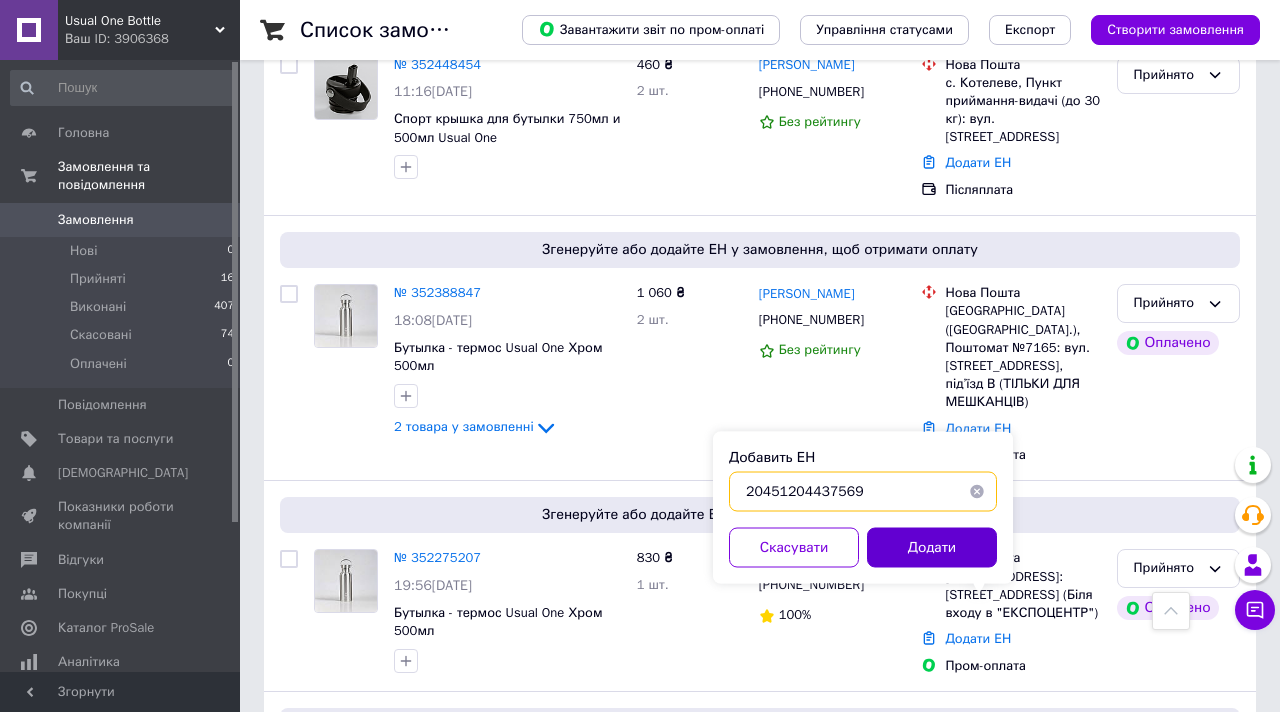 type on "20451204437569" 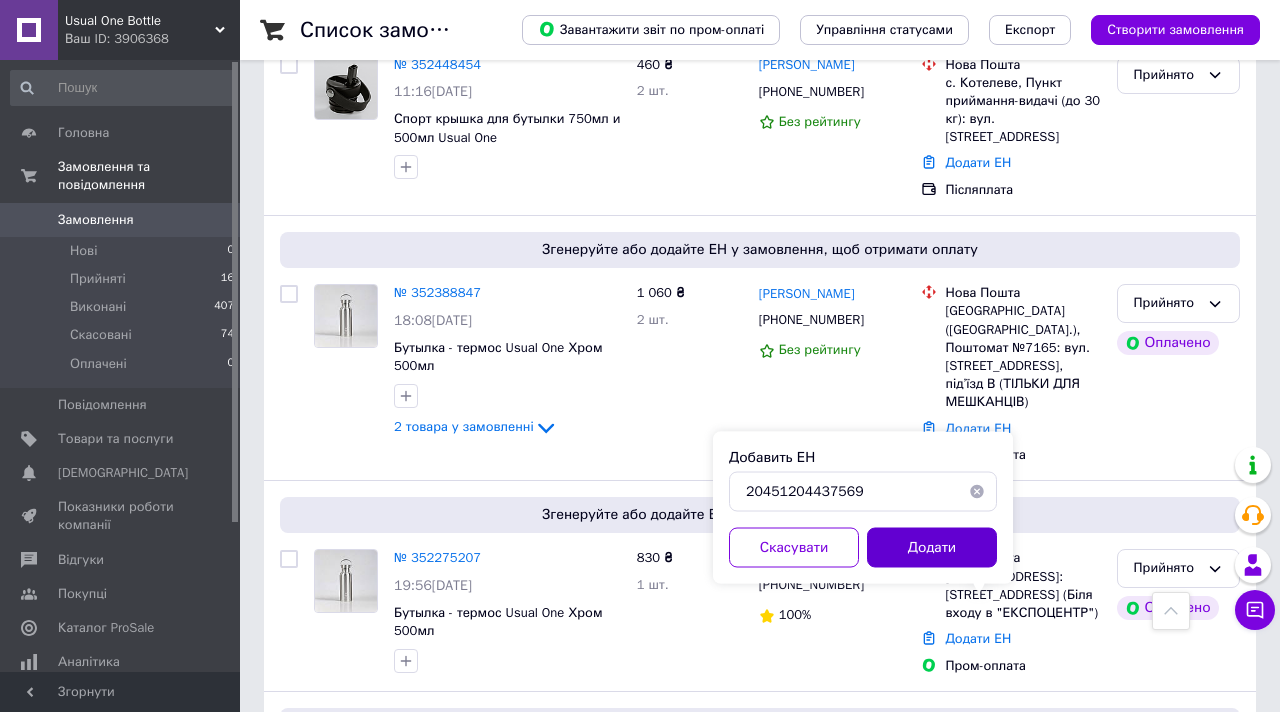 click on "Додати" at bounding box center (932, 548) 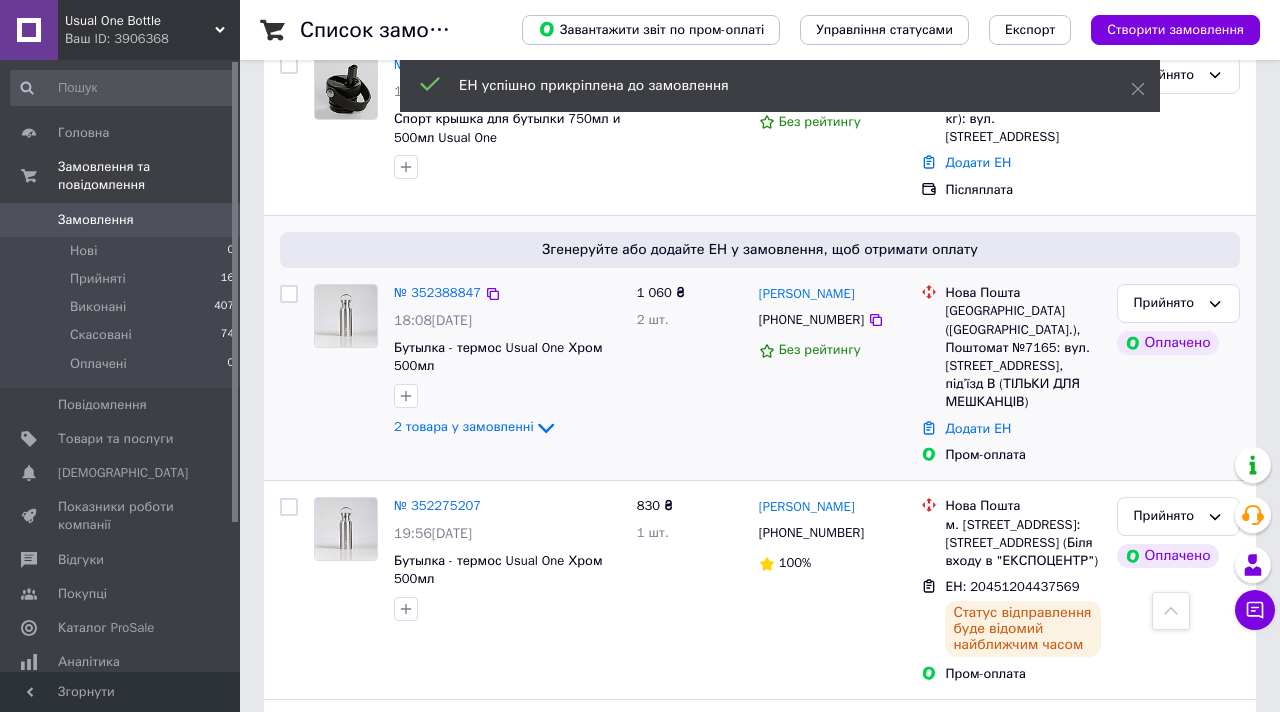 scroll, scrollTop: 698, scrollLeft: 0, axis: vertical 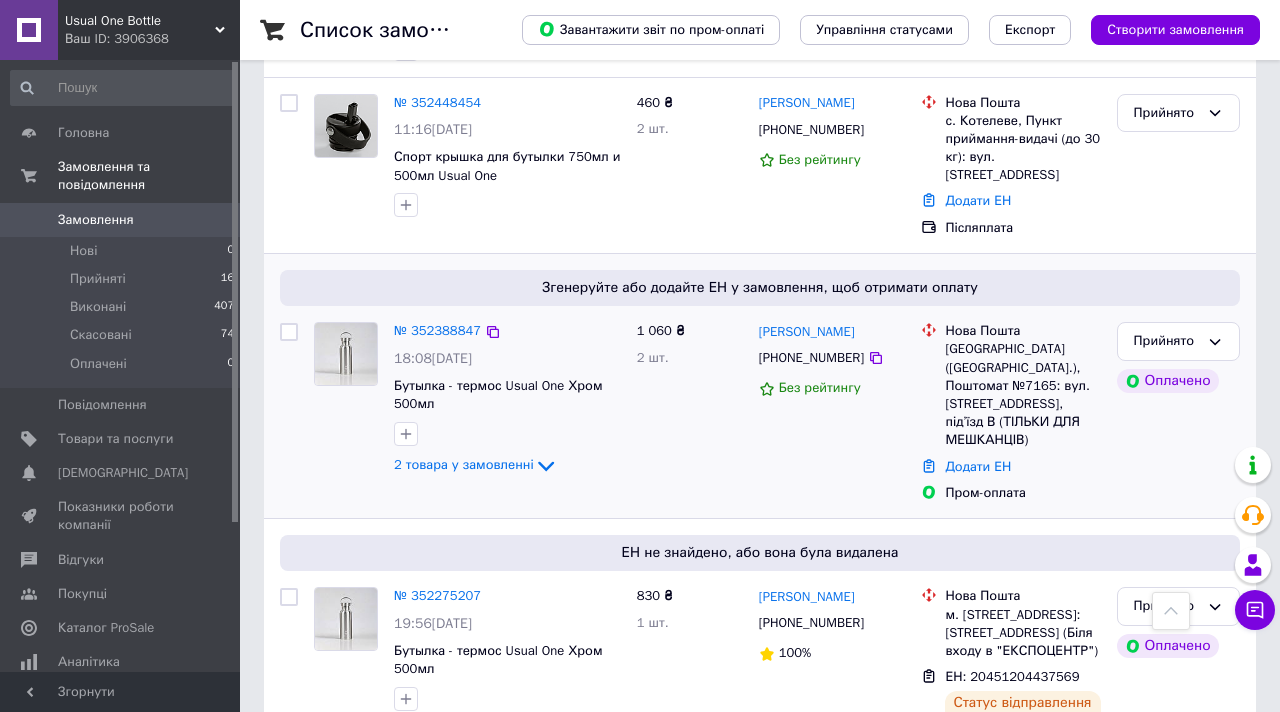 drag, startPoint x: 906, startPoint y: 280, endPoint x: 753, endPoint y: 279, distance: 153.00327 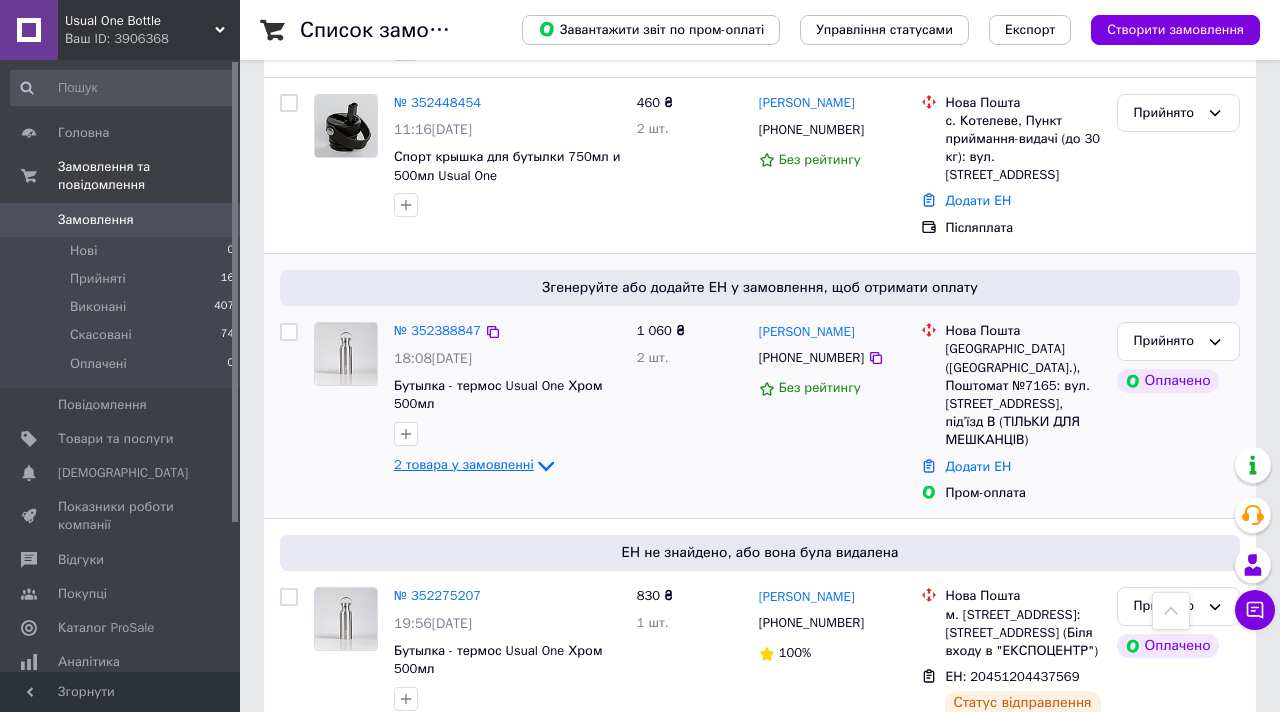 click 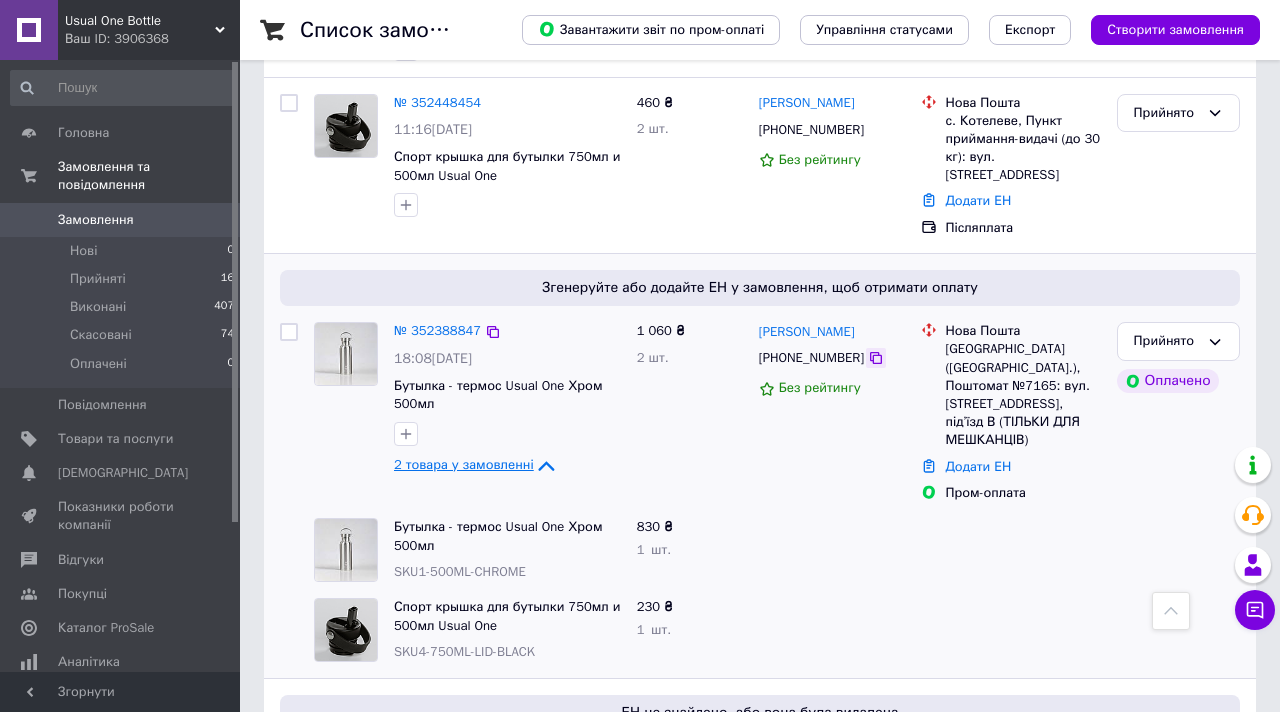 click 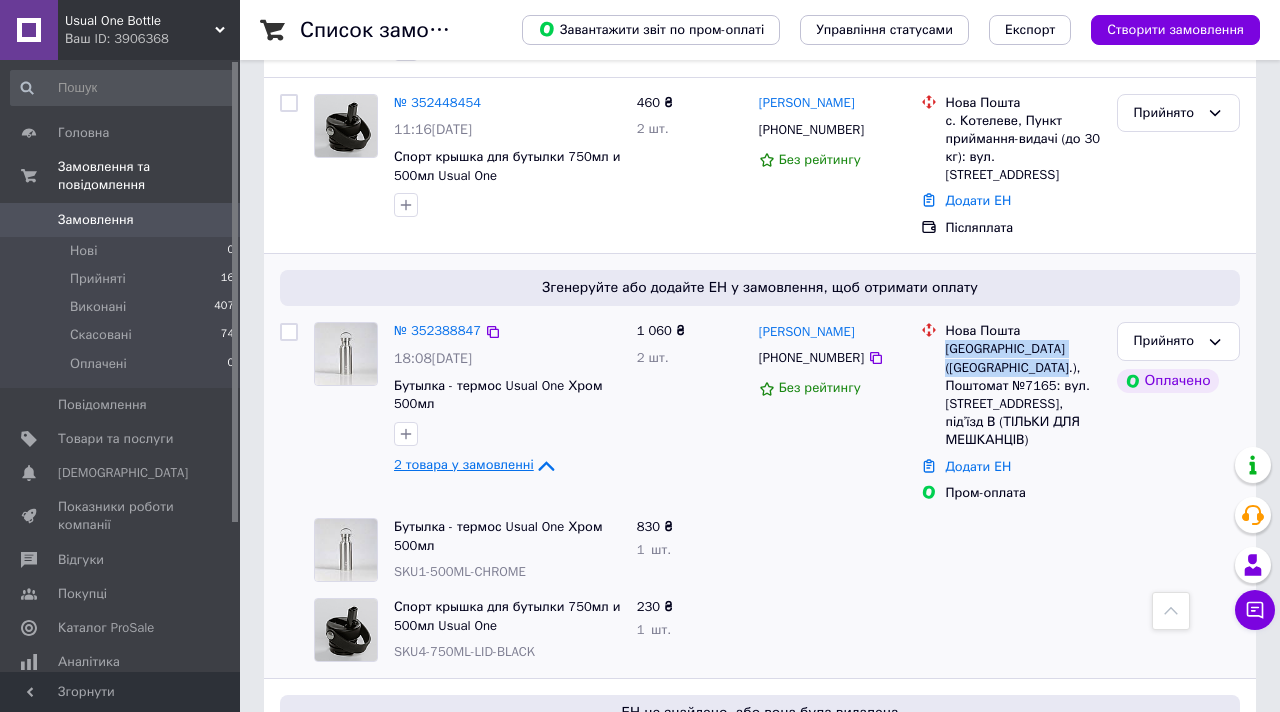 drag, startPoint x: 944, startPoint y: 293, endPoint x: 1058, endPoint y: 316, distance: 116.297035 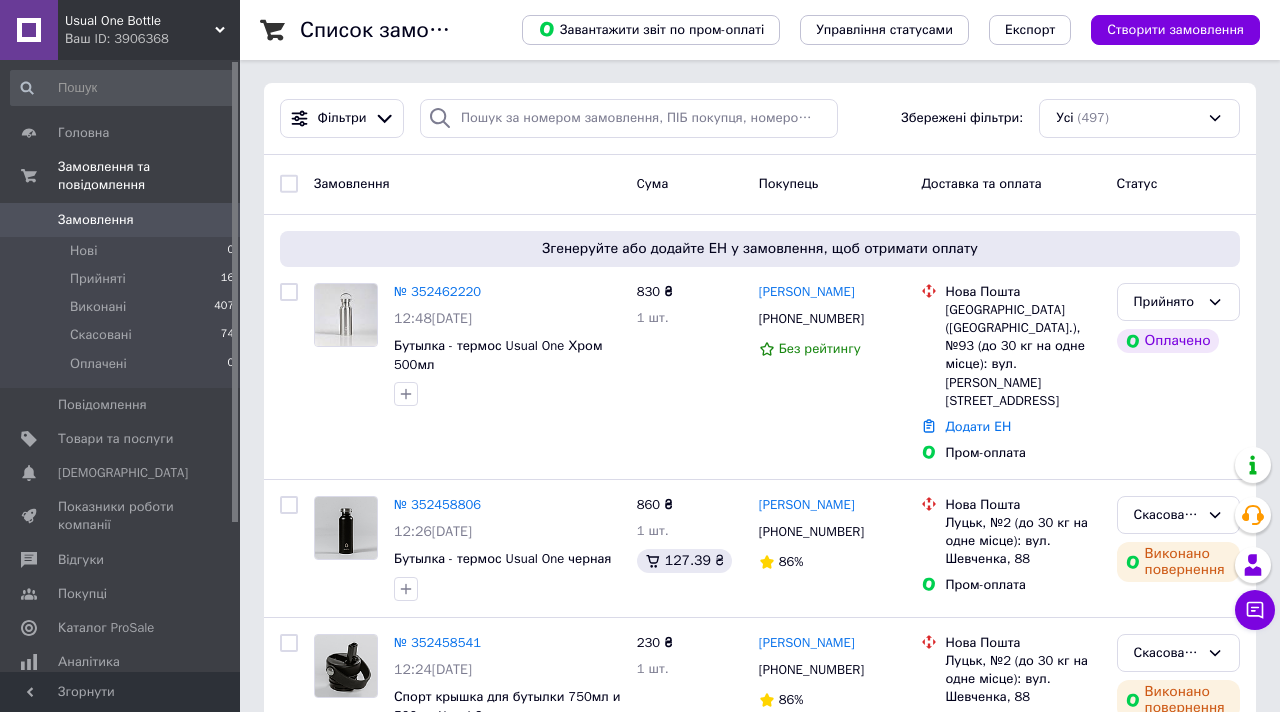 scroll, scrollTop: 0, scrollLeft: 0, axis: both 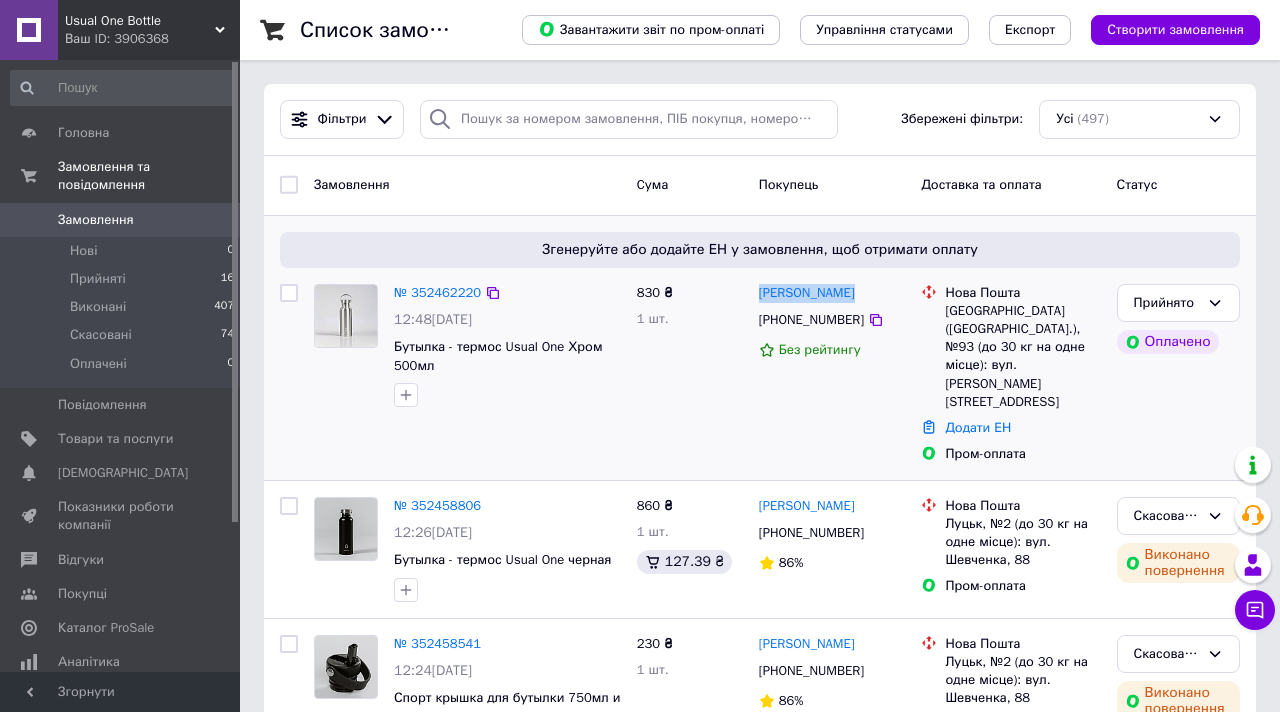 drag, startPoint x: 859, startPoint y: 297, endPoint x: 758, endPoint y: 293, distance: 101.07918 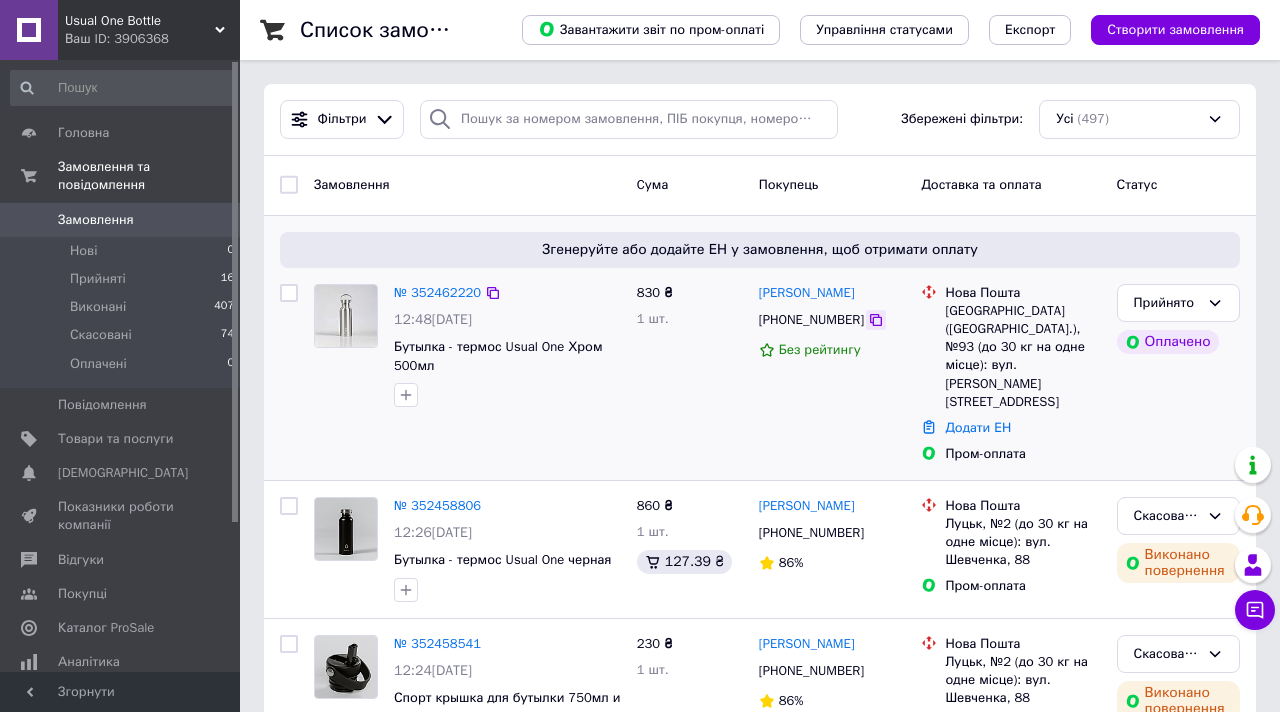 click 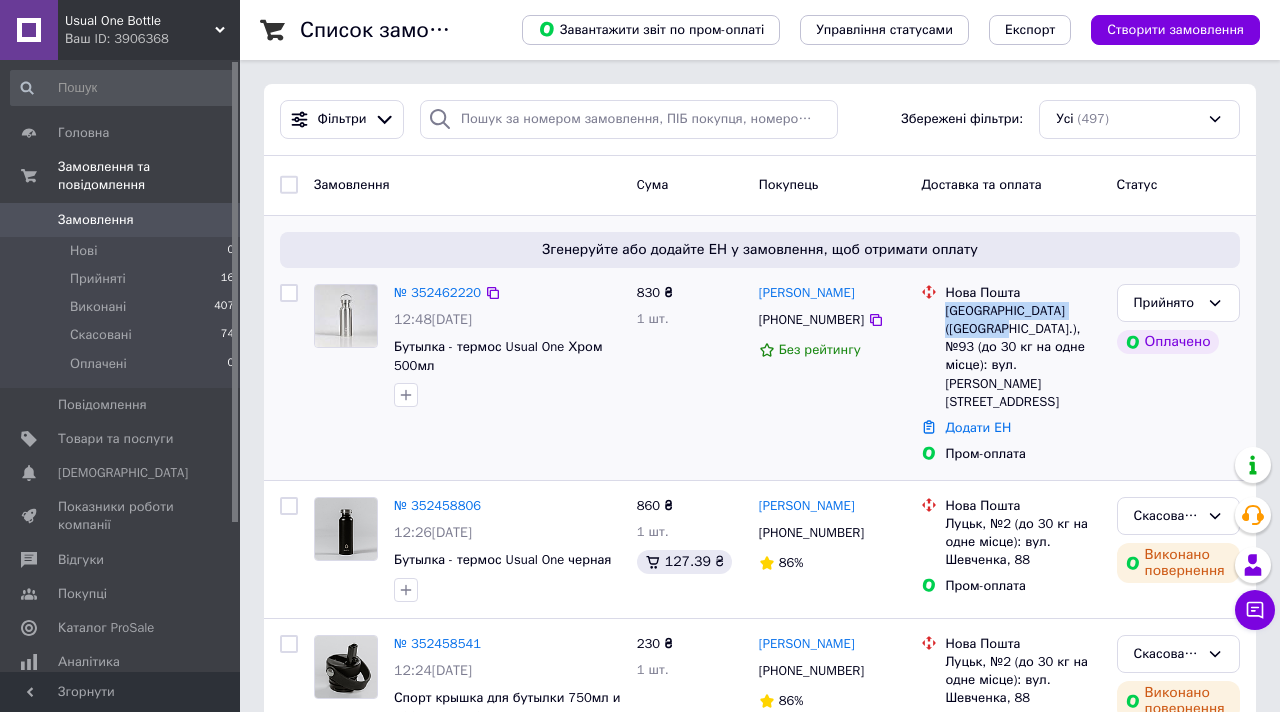 drag, startPoint x: 946, startPoint y: 309, endPoint x: 978, endPoint y: 328, distance: 37.215588 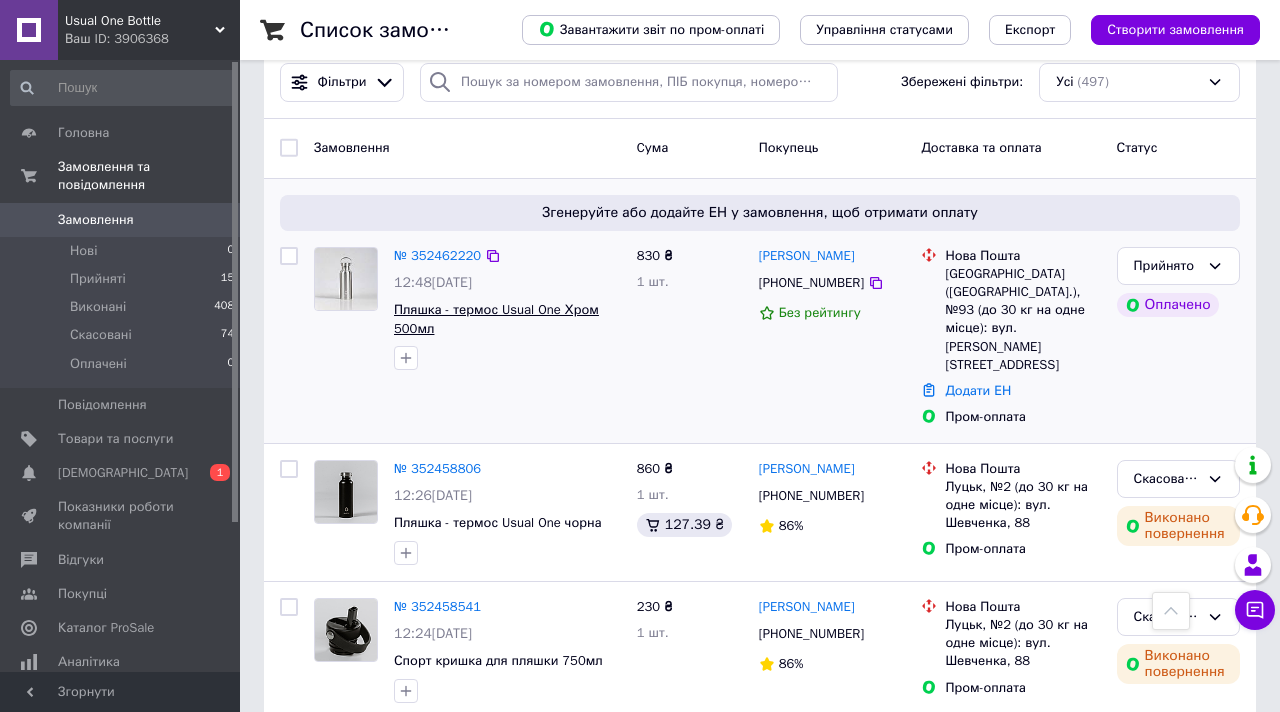 scroll, scrollTop: 0, scrollLeft: 0, axis: both 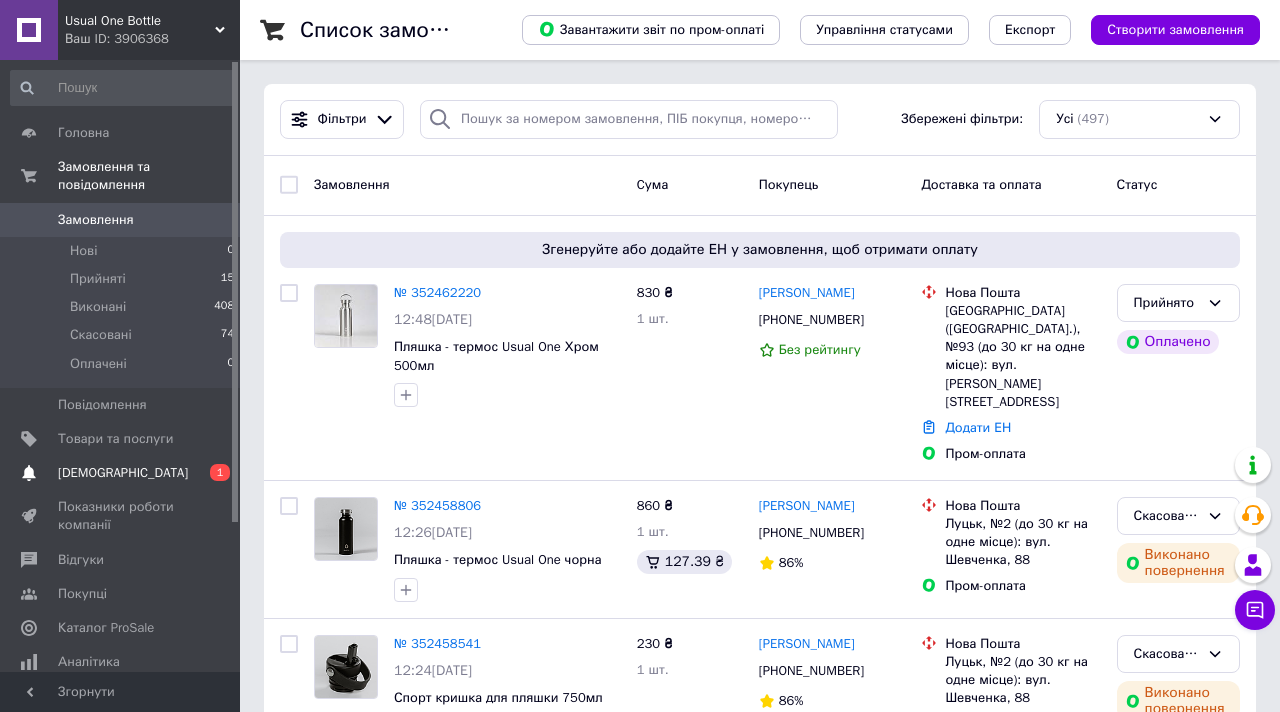click on "[DEMOGRAPHIC_DATA]" at bounding box center [123, 473] 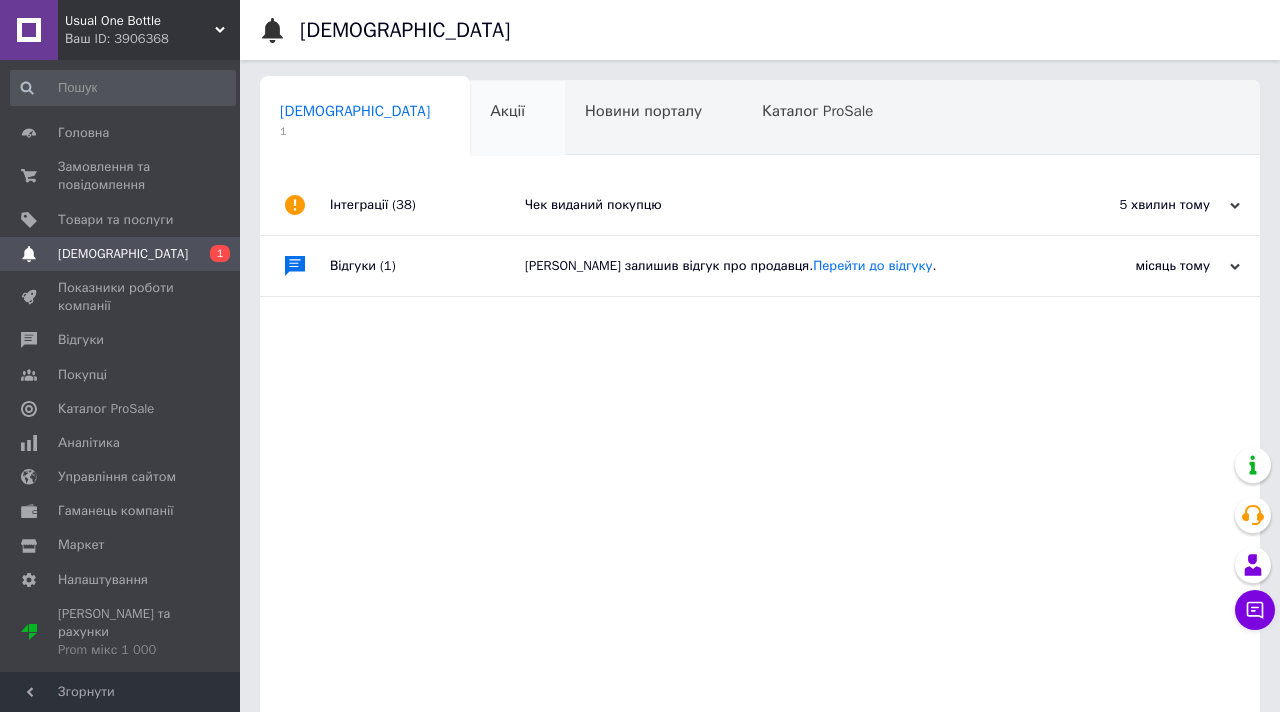 click on "Акції 0" at bounding box center (517, 119) 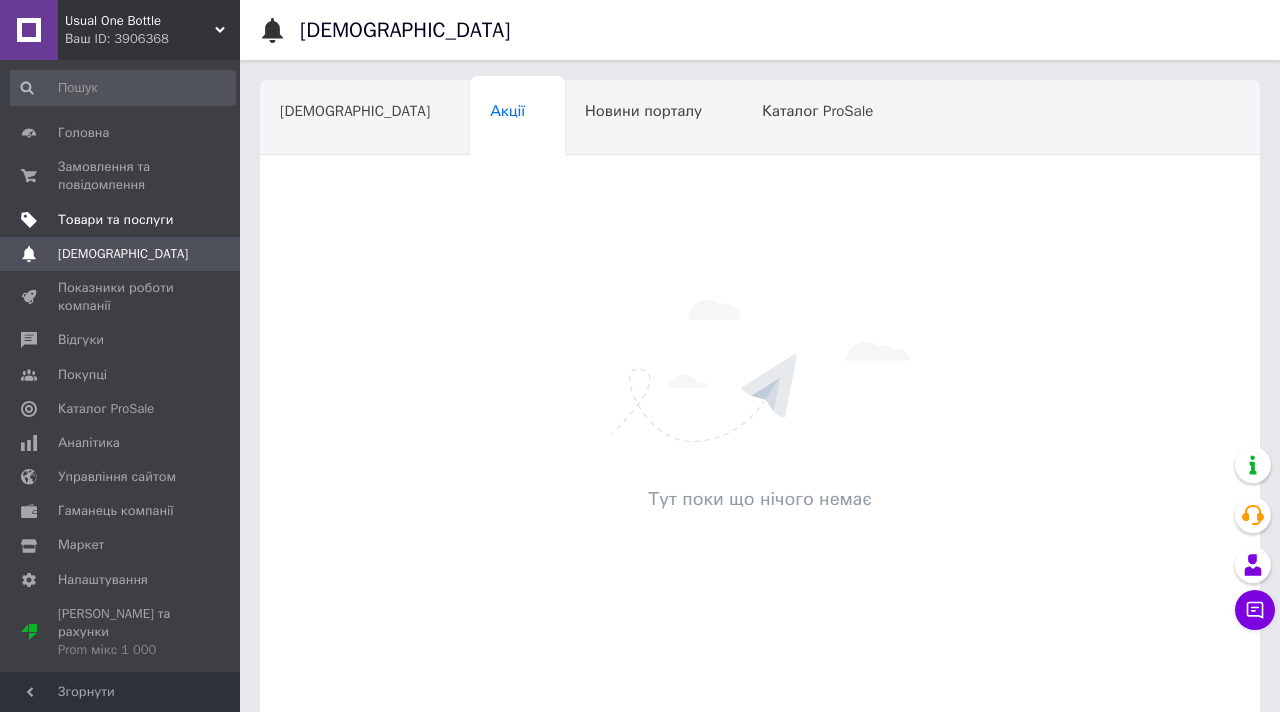click on "Товари та послуги" at bounding box center [115, 220] 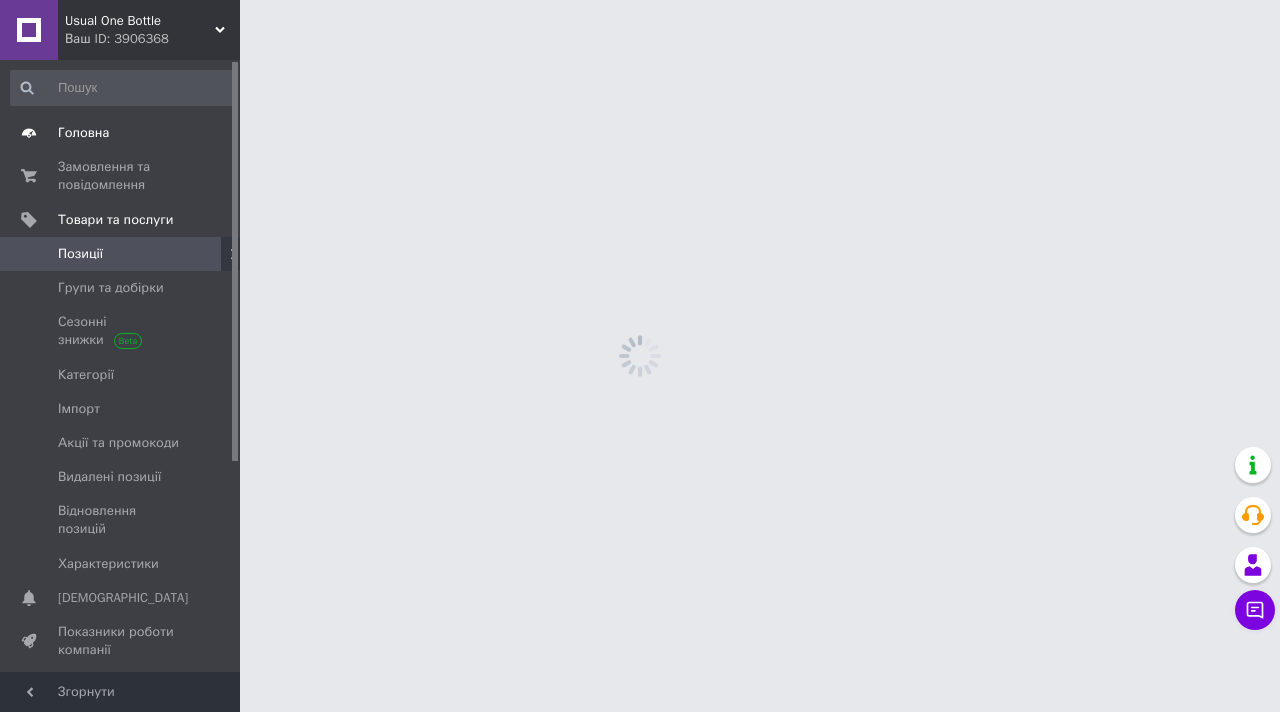 click on "Головна" at bounding box center [83, 133] 